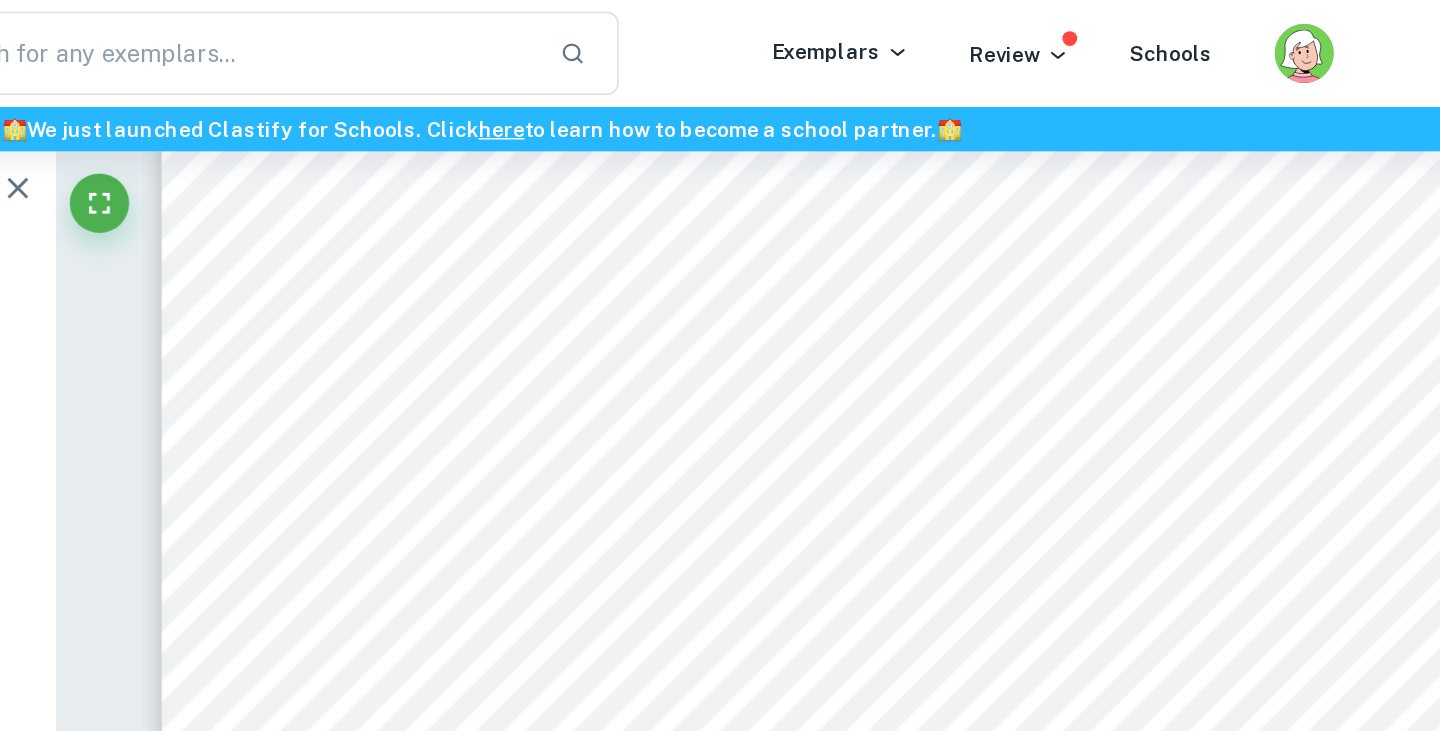 scroll, scrollTop: 3833, scrollLeft: 0, axis: vertical 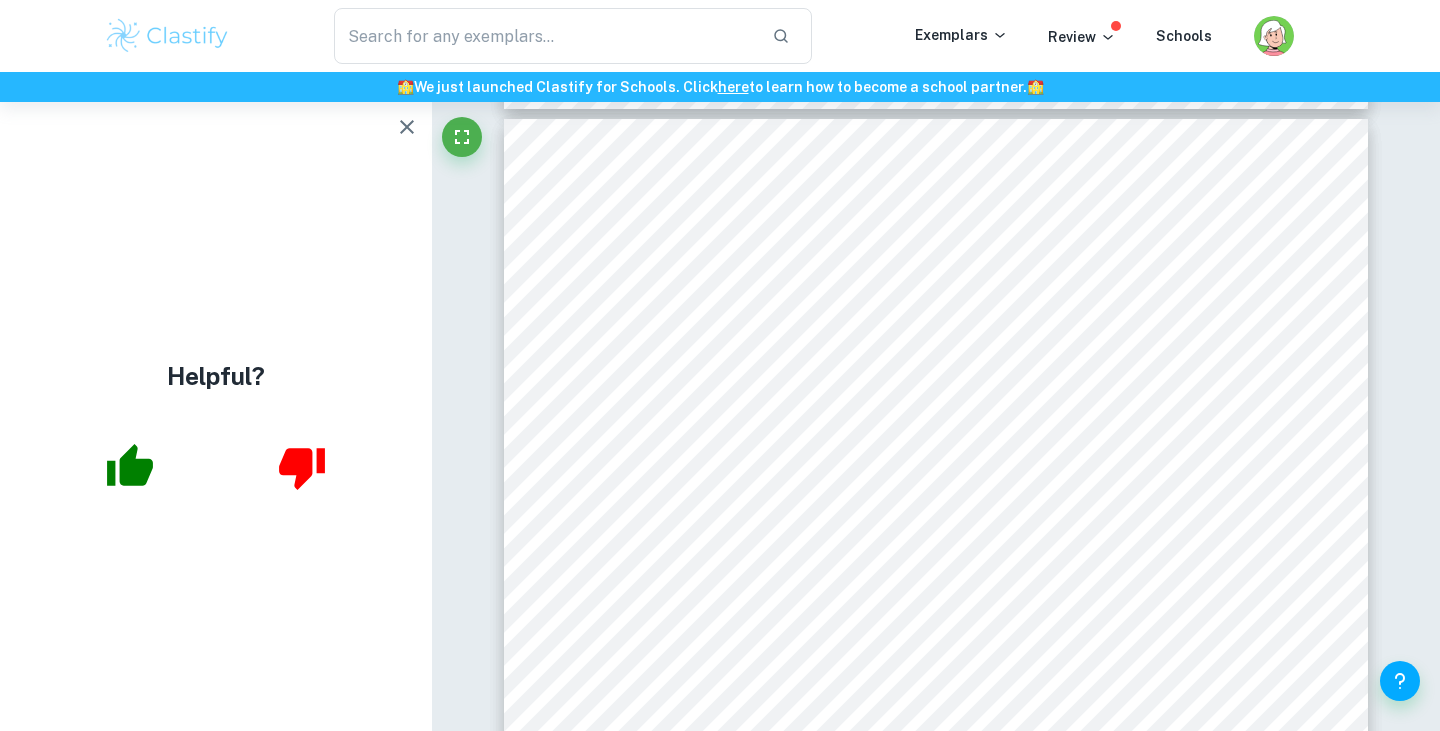 click 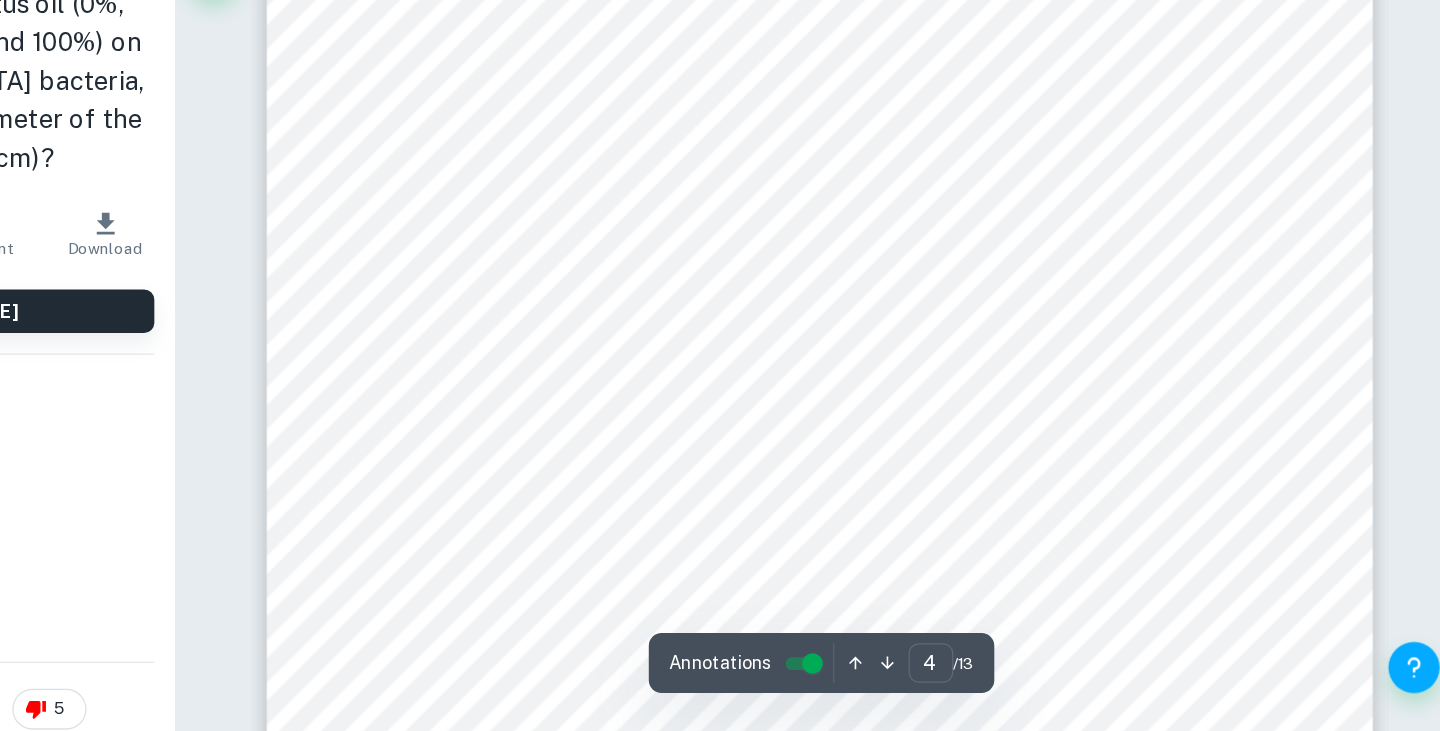 scroll, scrollTop: 3971, scrollLeft: 0, axis: vertical 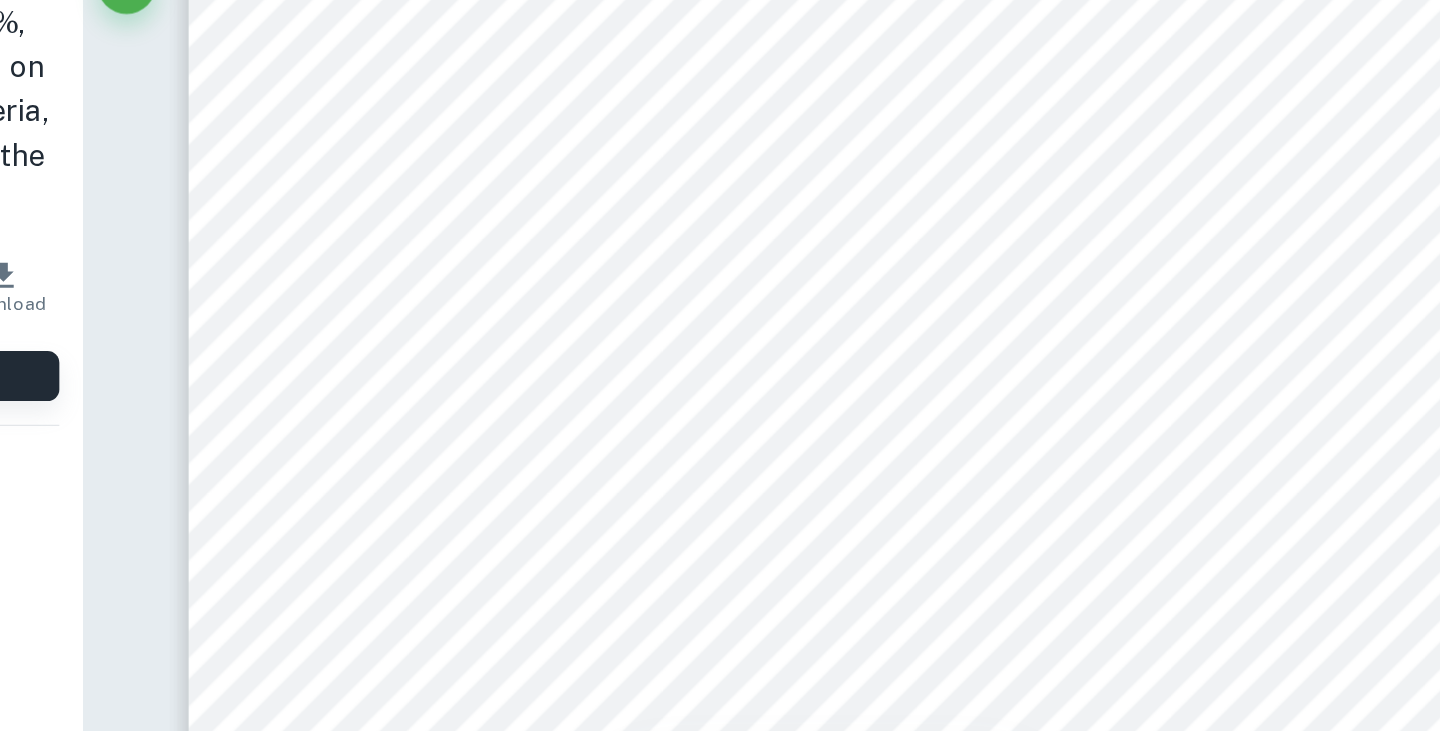 drag, startPoint x: 539, startPoint y: 436, endPoint x: 1277, endPoint y: 580, distance: 751.91754 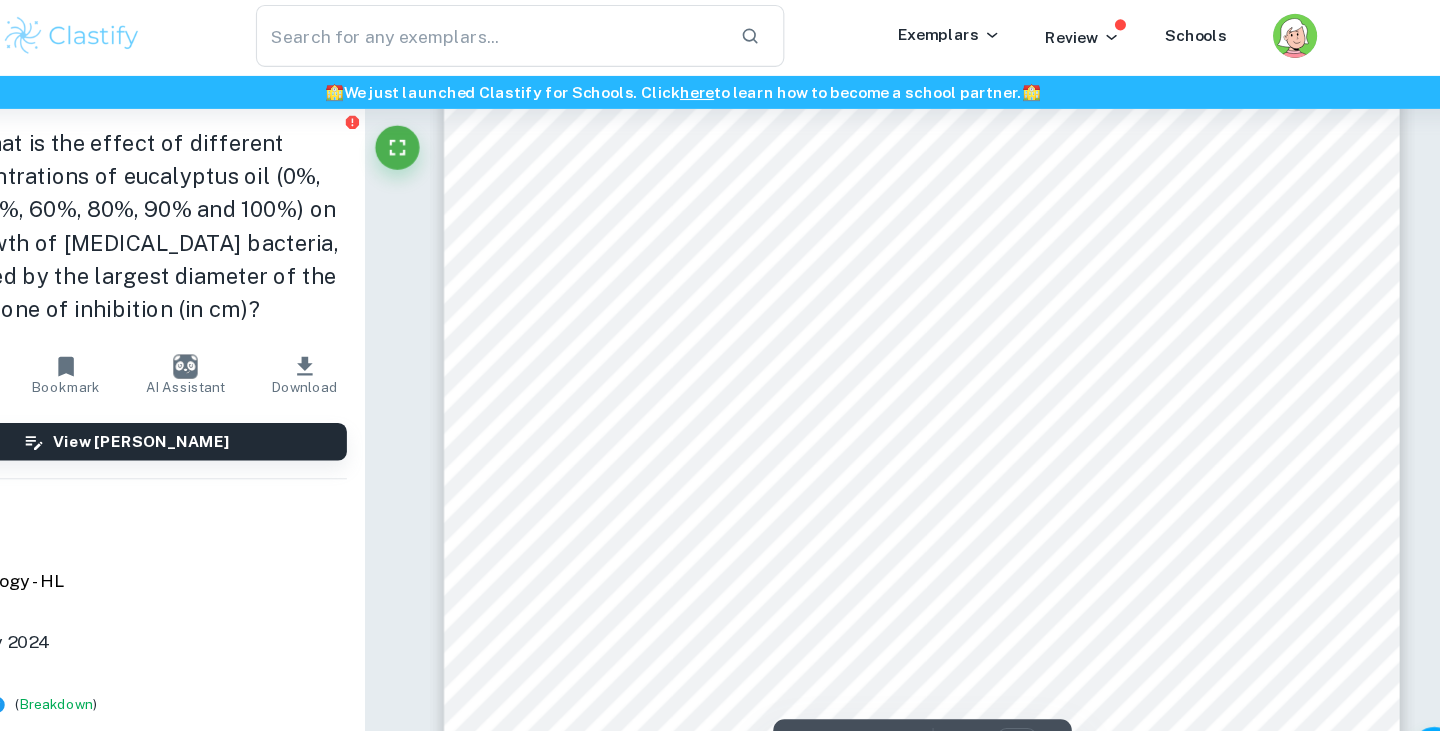 drag, startPoint x: 1288, startPoint y: 591, endPoint x: 773, endPoint y: 421, distance: 542.33295 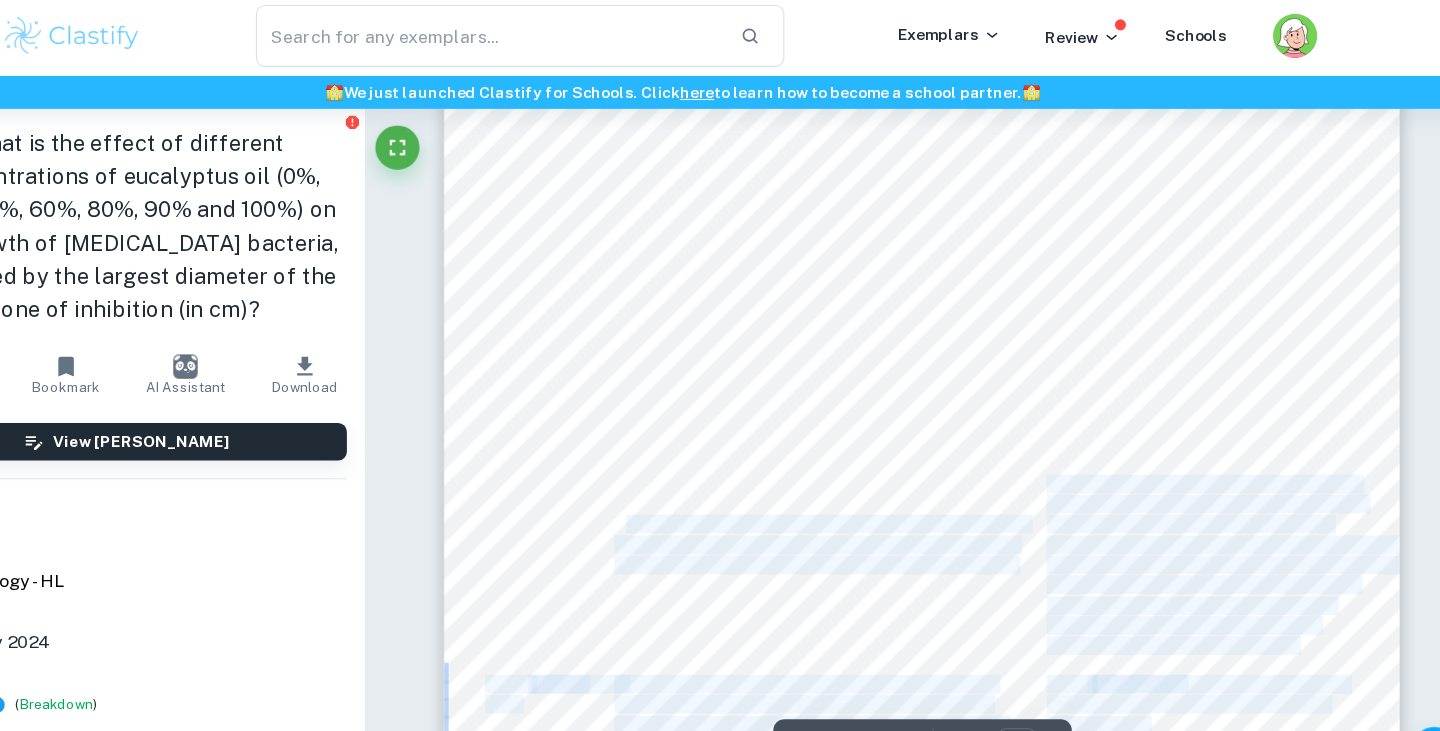 drag, startPoint x: 539, startPoint y: 435, endPoint x: 666, endPoint y: 470, distance: 131.73459 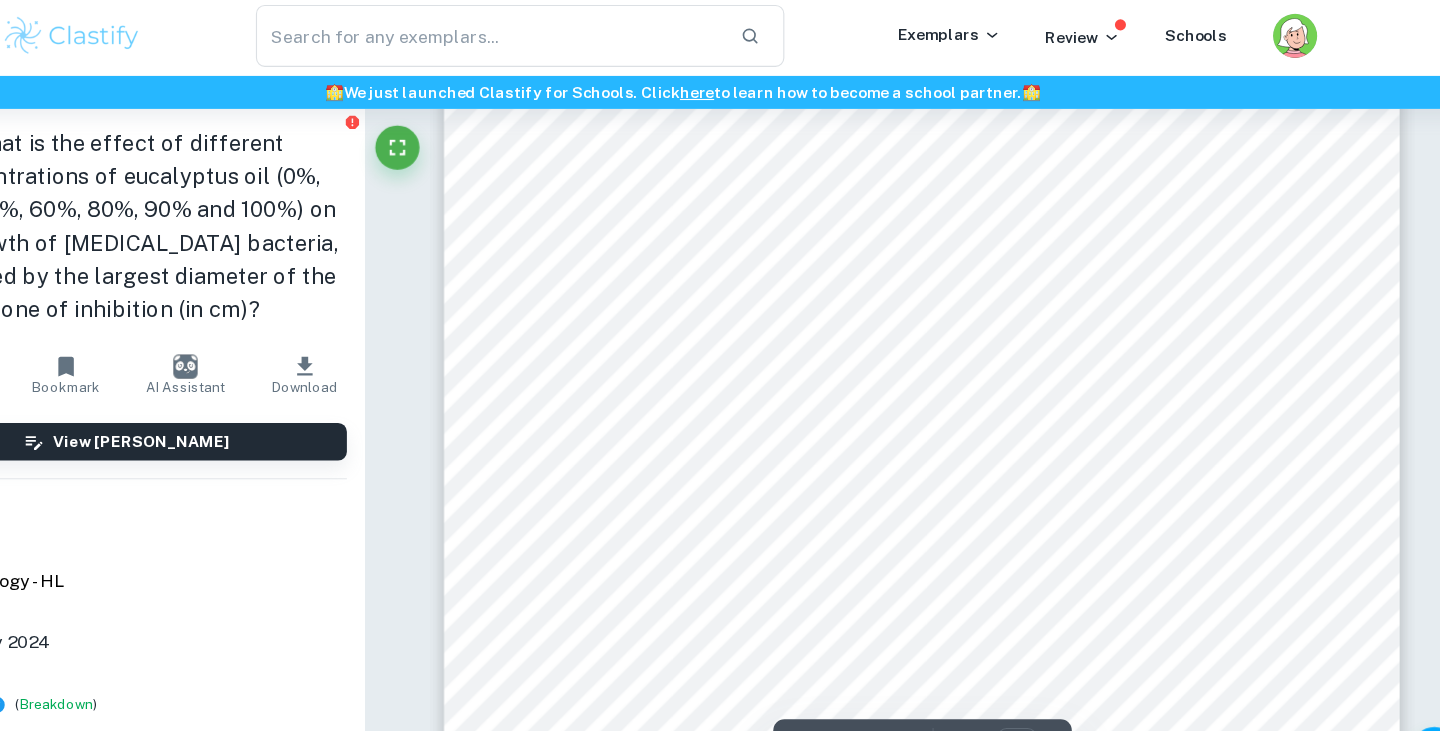 click on "Concentration of nutrients in the agar plates To promote accuracy, the concentration should be kept constant, as different nutrient concentrations impact the growth of   E.coli . The higher the concentration, the quicker the reproduction and thus spreading of it. A prepared mixture of agar broth and water will be used to provide the same level of nutrients across the plates (20g nutrient powder per 500cm³ distilled water Duration of incubation time of the agar plates The agar plates must settle to begin with, then, once the E.coli   has been spread, another 24 hours are necessary for the growth of the bacteria (as optimal growth time is around 16-24 hours in the given temperature (Mitchell, 2020) to cover the agar plate). All must be left in for equal time to promote accurate data, all having had the same time to grow before being measured. The agar plates will be kept in the incubator for 24 hours (both when settling and when containing the   E.coli ). Purity of eucalyptus oil Sterility of equipment used" at bounding box center (936, 591) 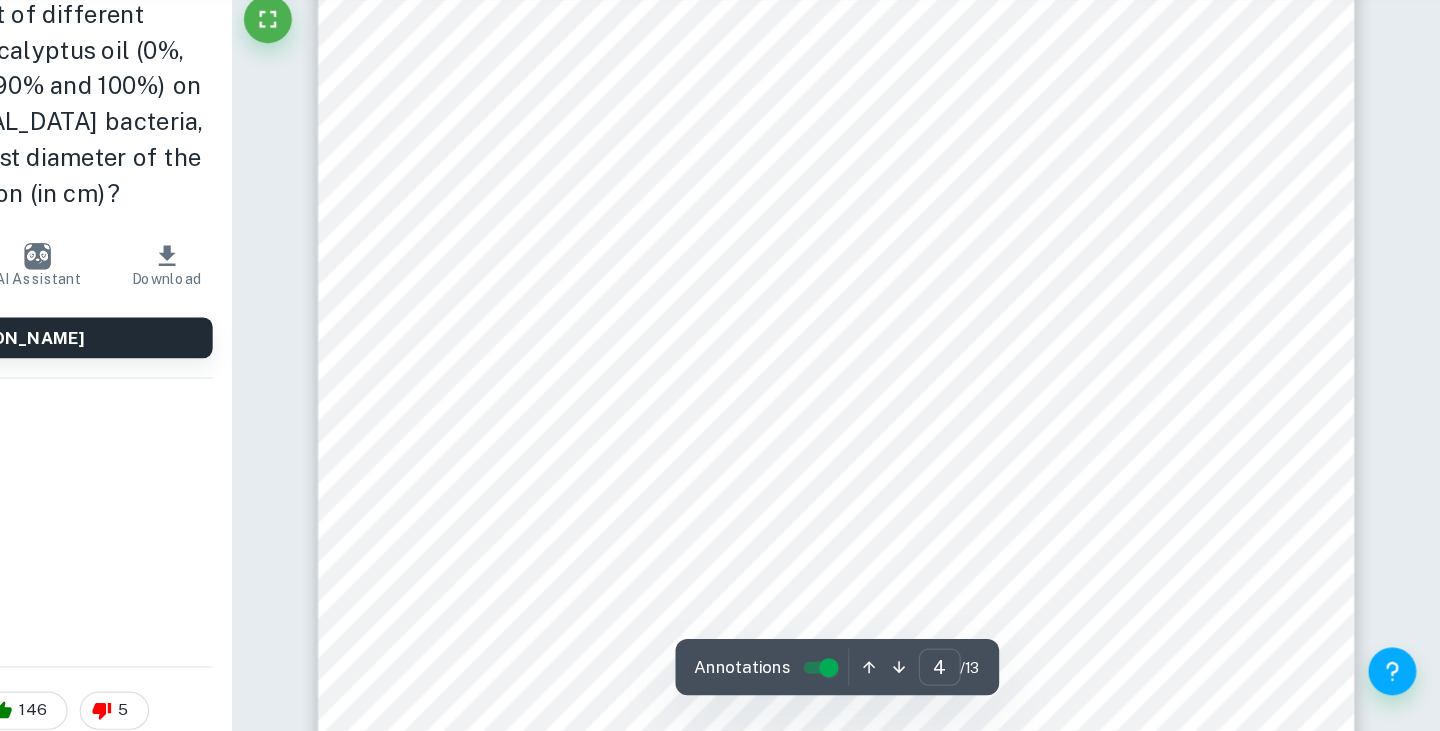 scroll, scrollTop: 4206, scrollLeft: 0, axis: vertical 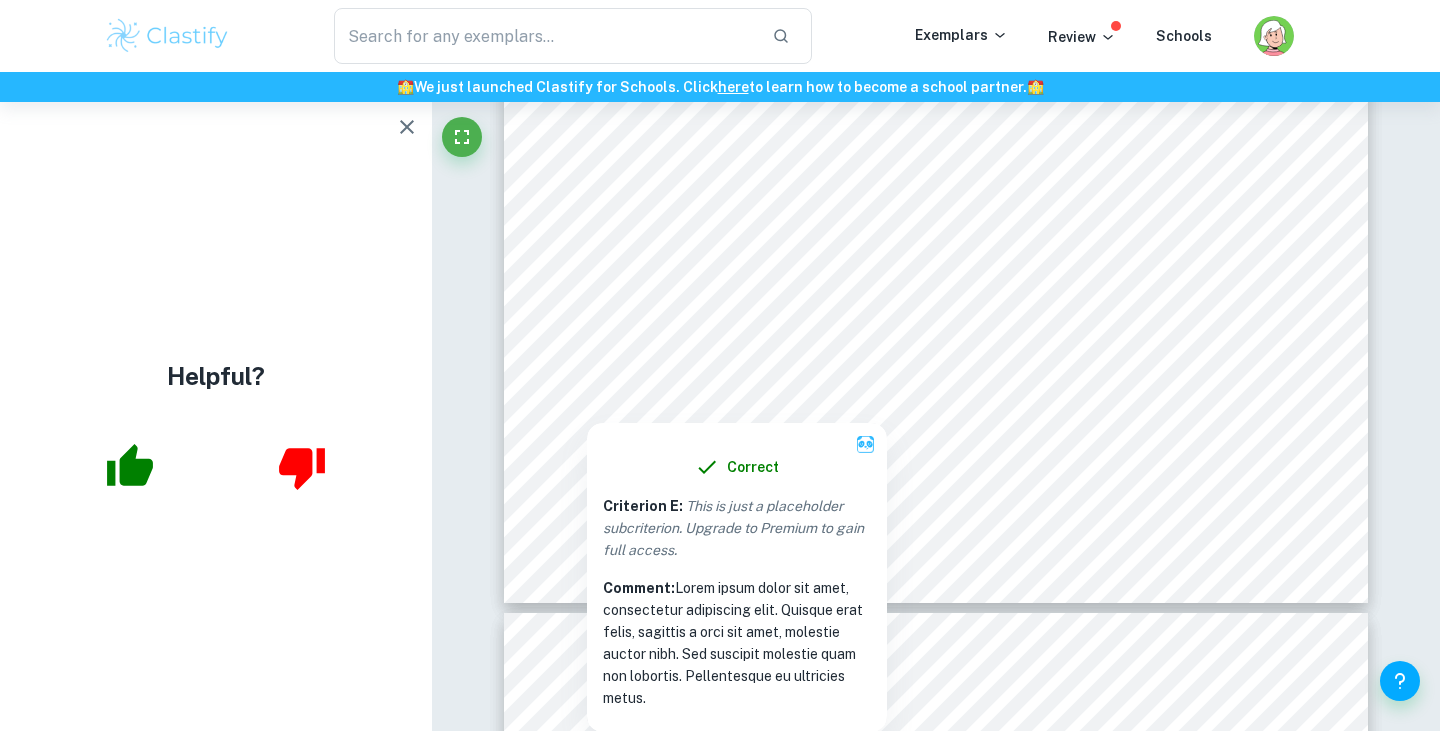 drag, startPoint x: 677, startPoint y: 587, endPoint x: 722, endPoint y: 690, distance: 112.40107 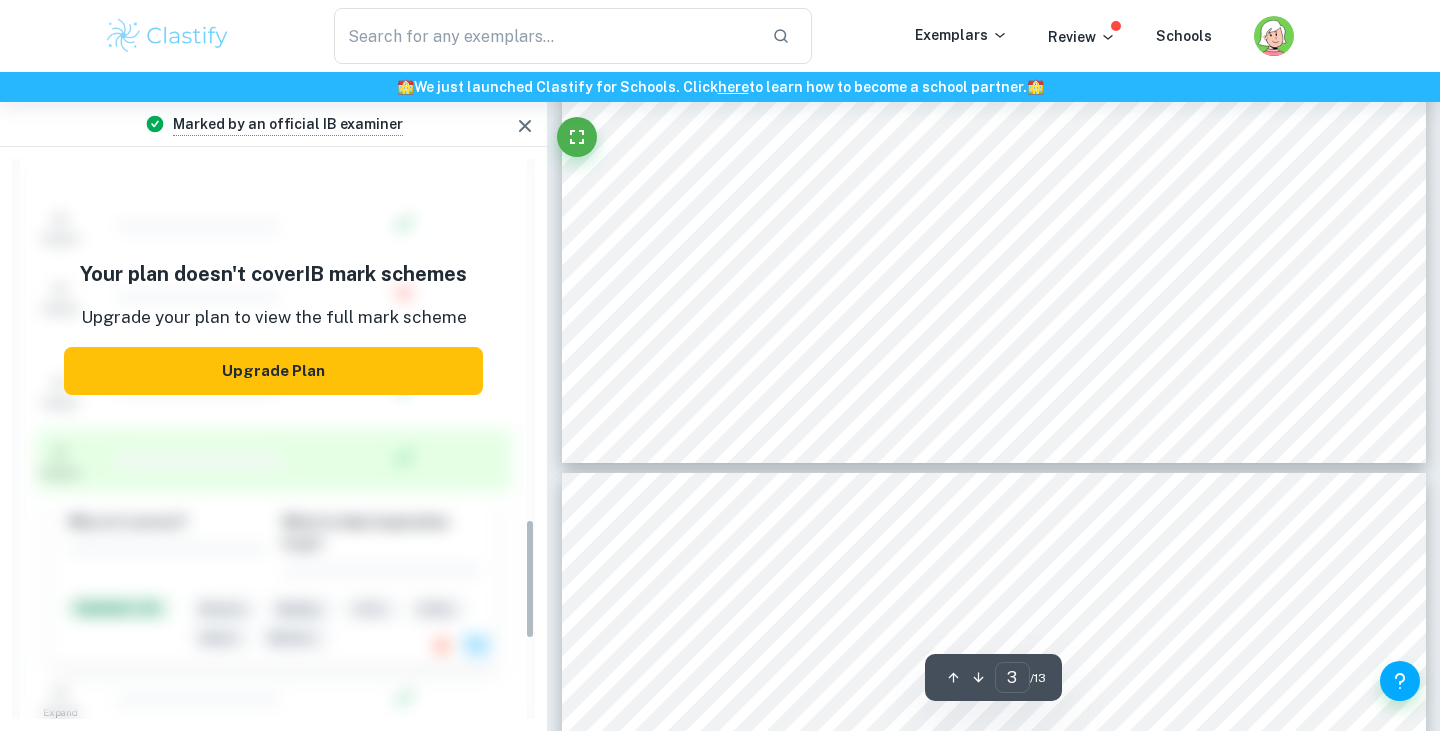 scroll, scrollTop: 2051, scrollLeft: 0, axis: vertical 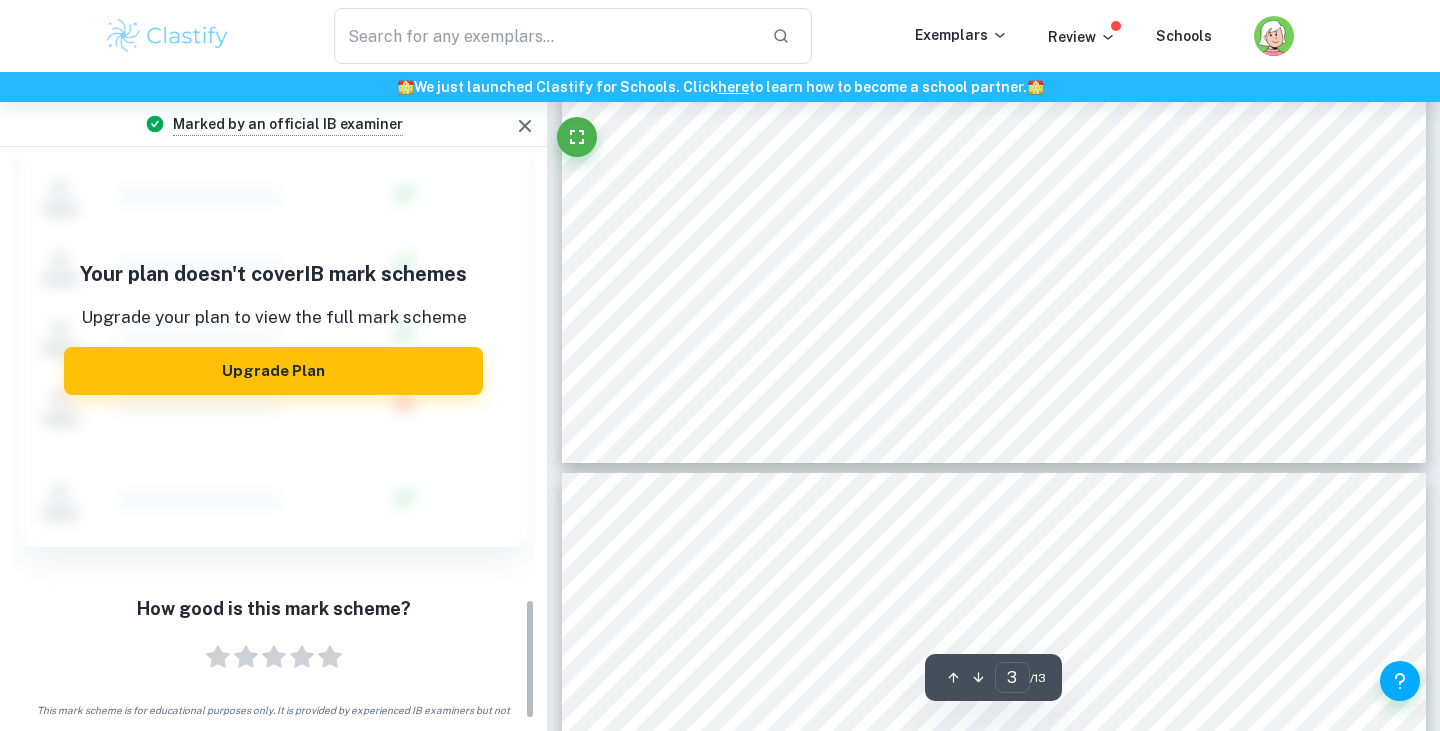 type on "4" 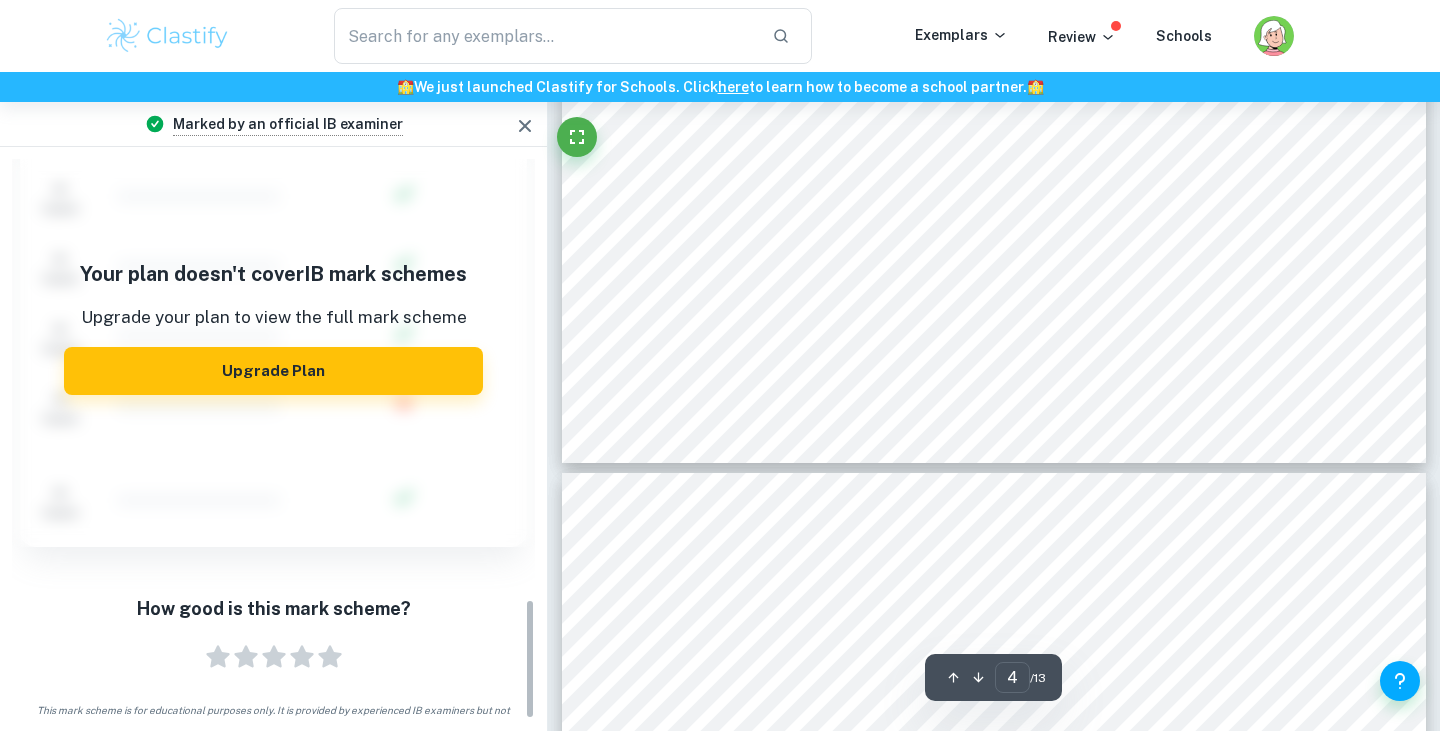 scroll, scrollTop: 3813, scrollLeft: 0, axis: vertical 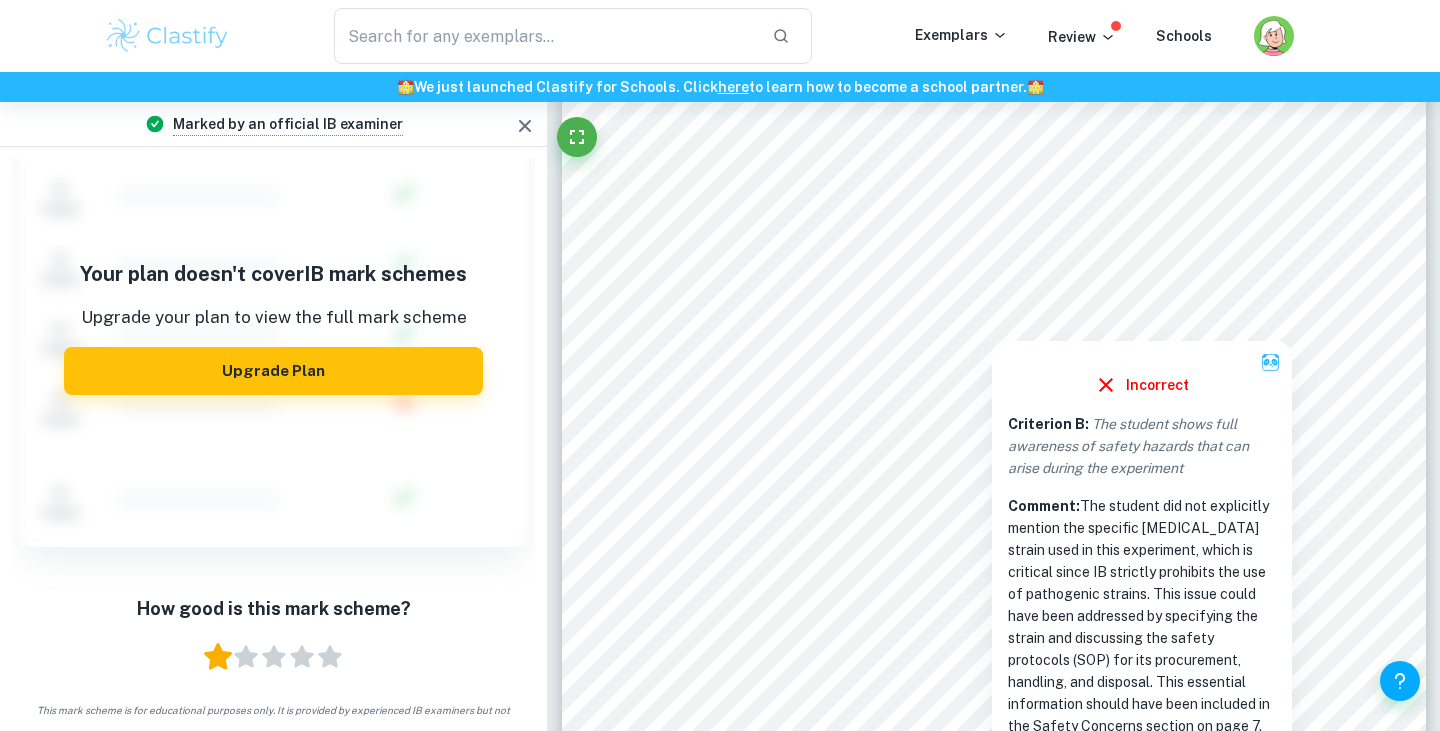 click on "1 Star" at bounding box center (218, 657) 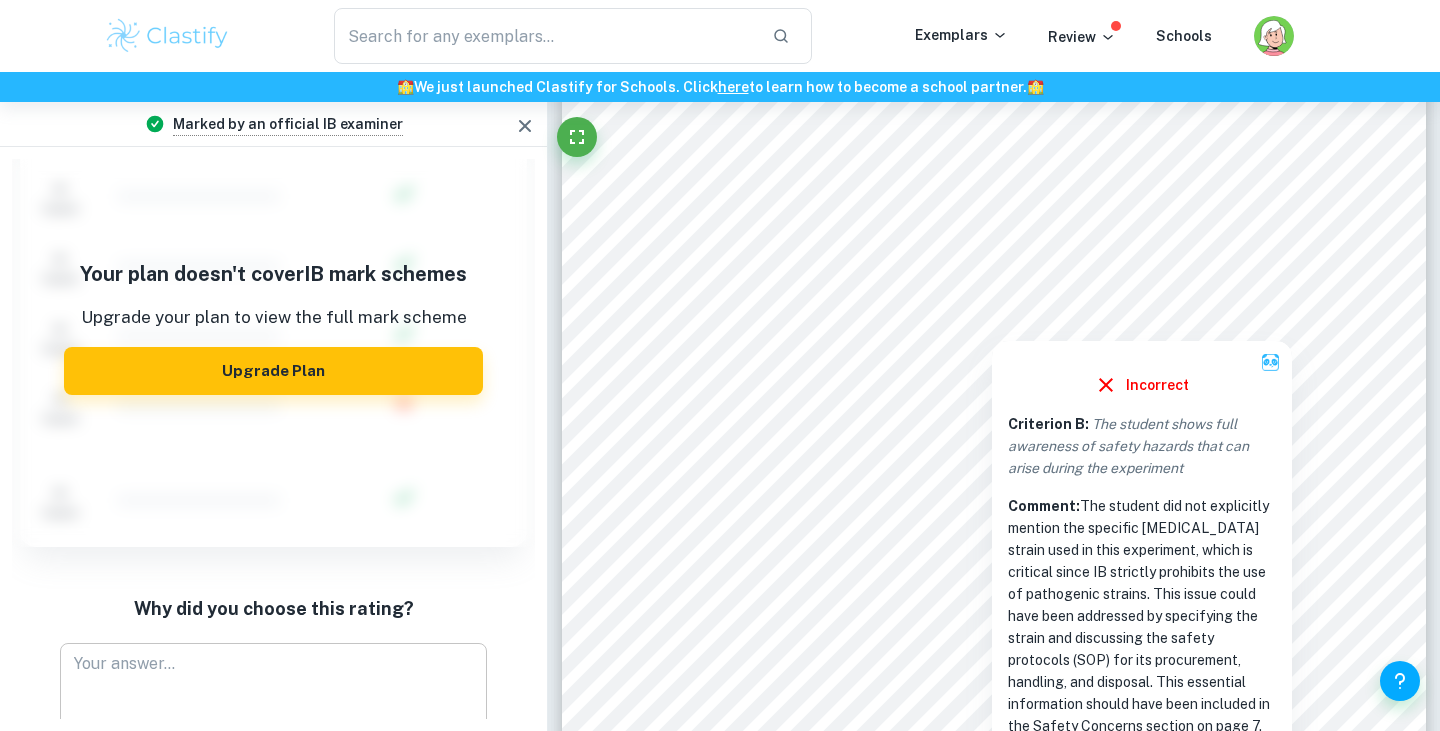 click at bounding box center [274, 686] 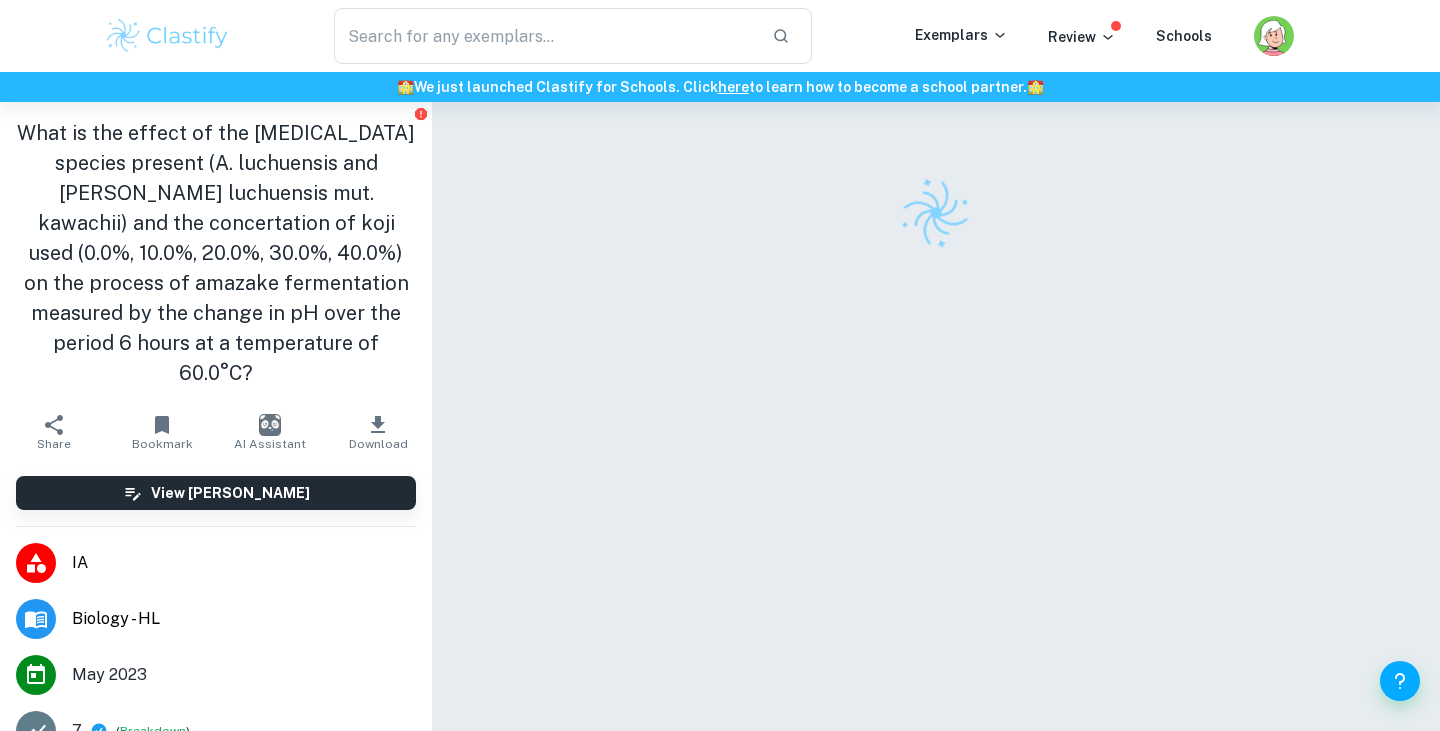 scroll, scrollTop: 15, scrollLeft: 0, axis: vertical 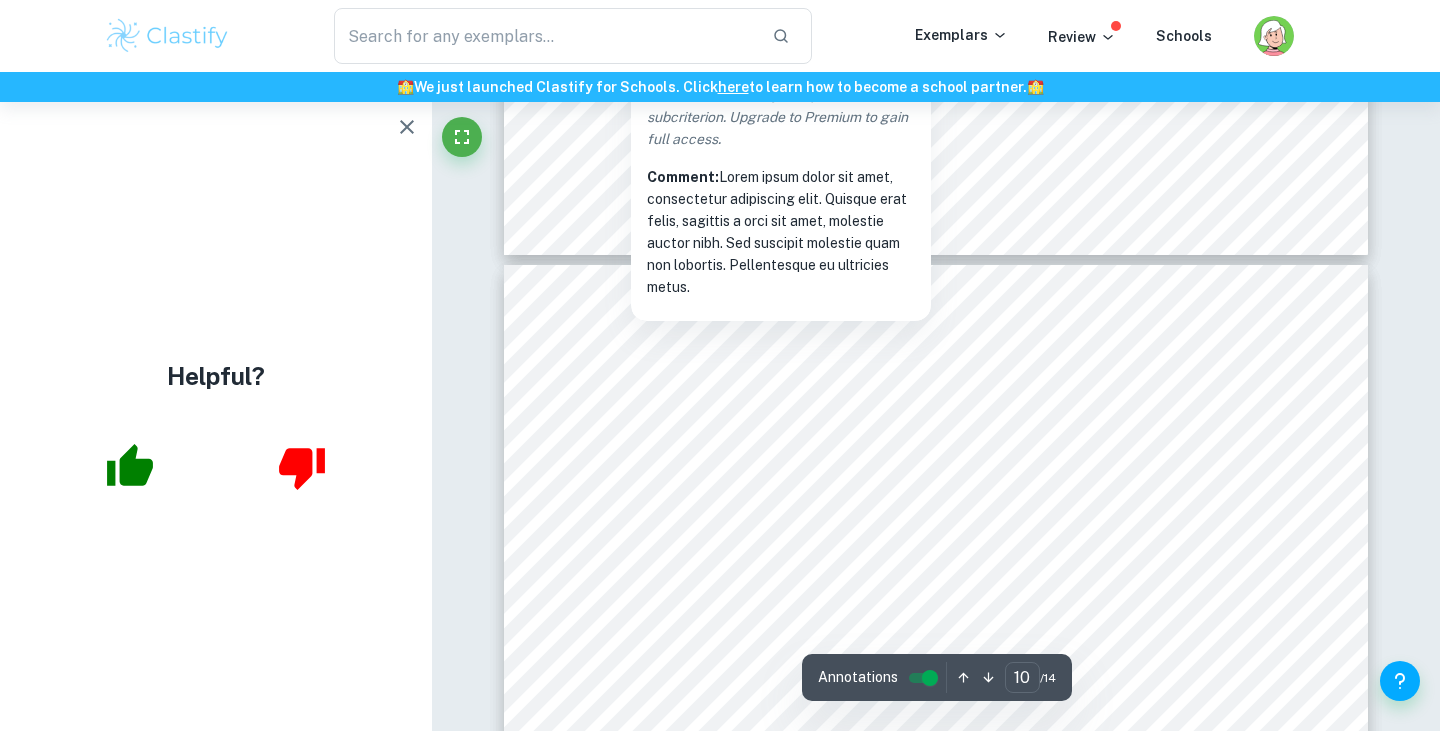 type on "11" 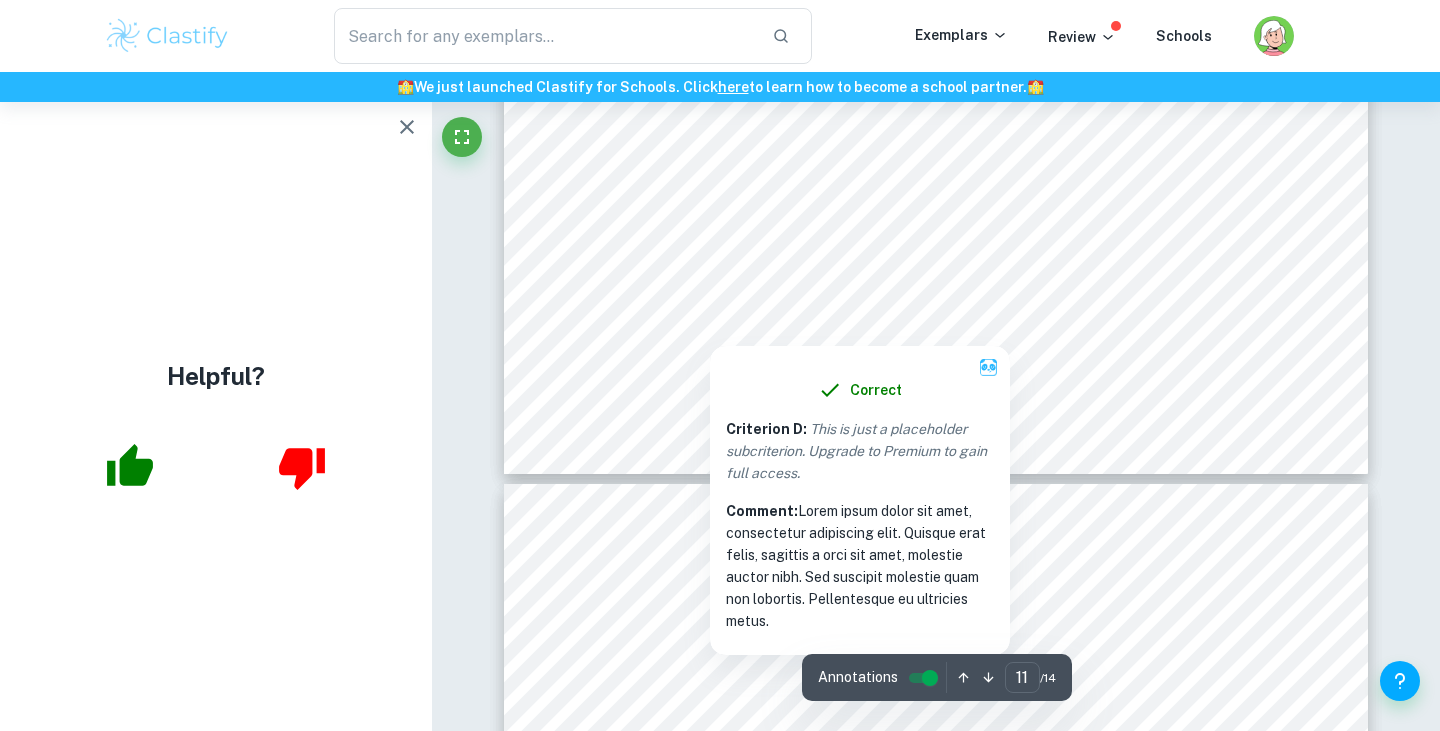 scroll, scrollTop: 12212, scrollLeft: 0, axis: vertical 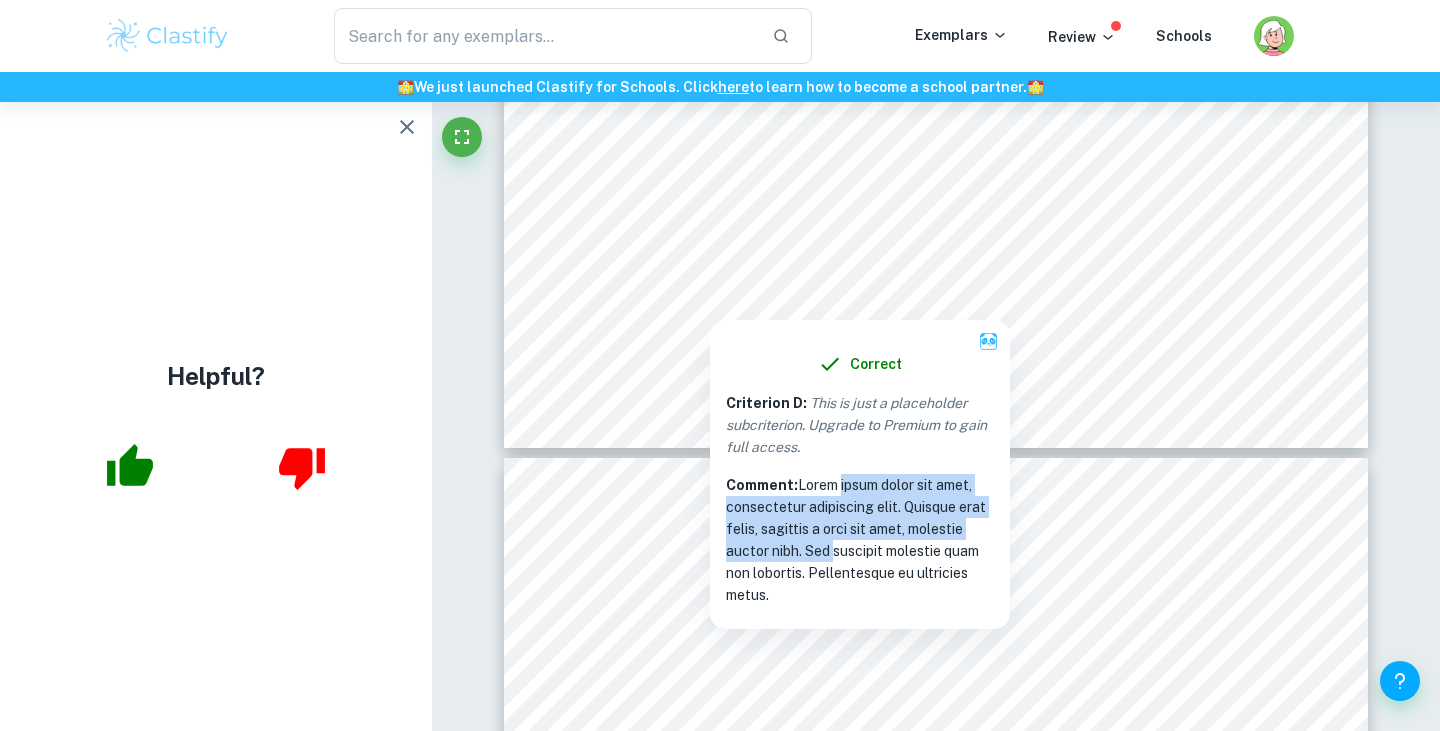 drag, startPoint x: 834, startPoint y: 479, endPoint x: 832, endPoint y: 552, distance: 73.02739 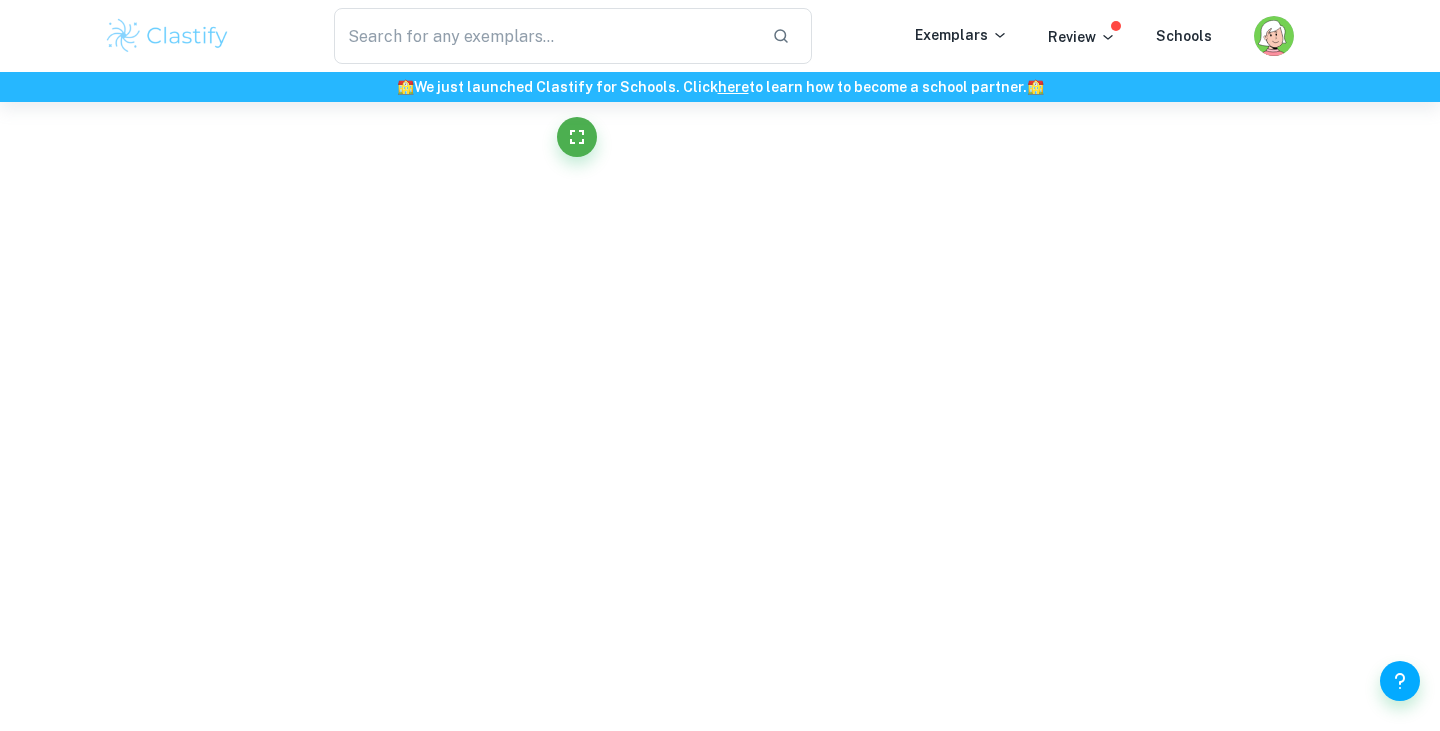 scroll, scrollTop: 12110, scrollLeft: 0, axis: vertical 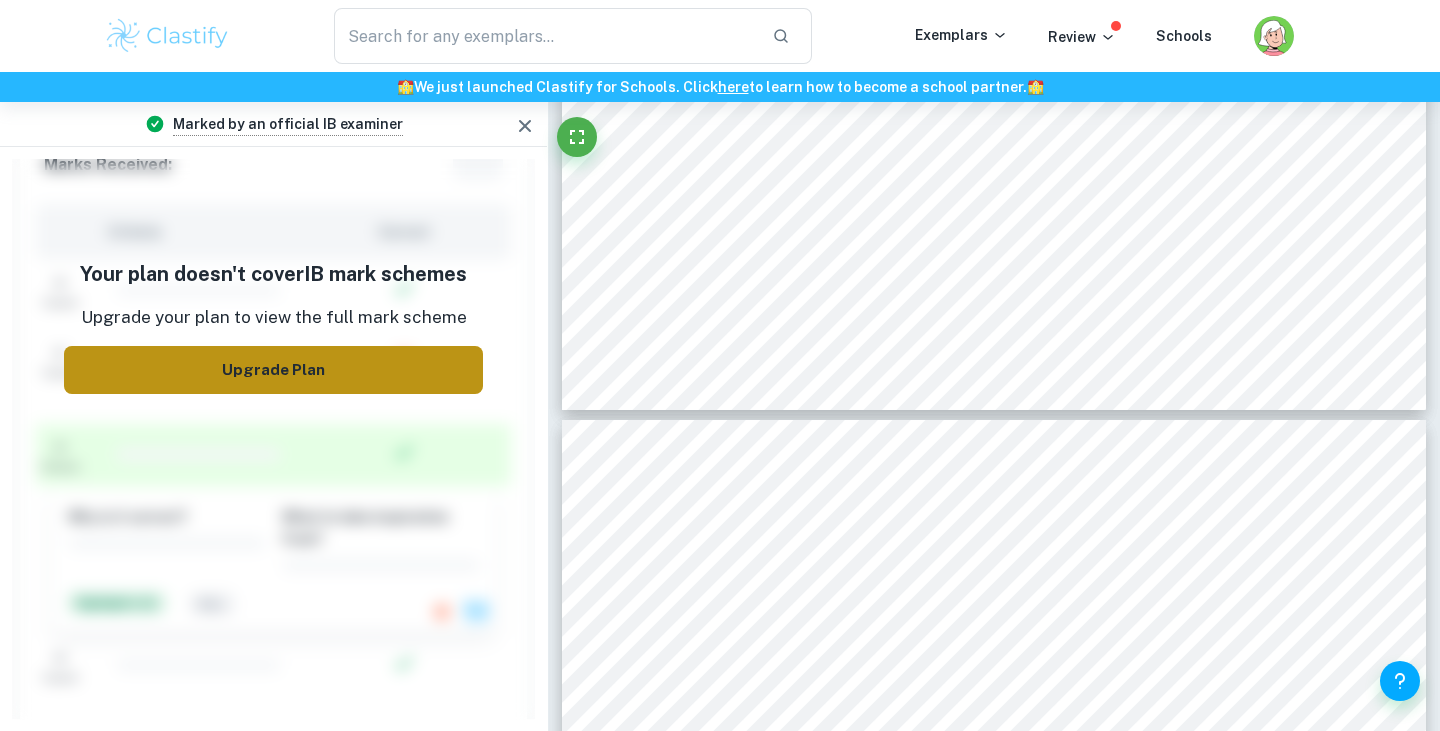 click on "Upgrade Plan" at bounding box center [273, 371] 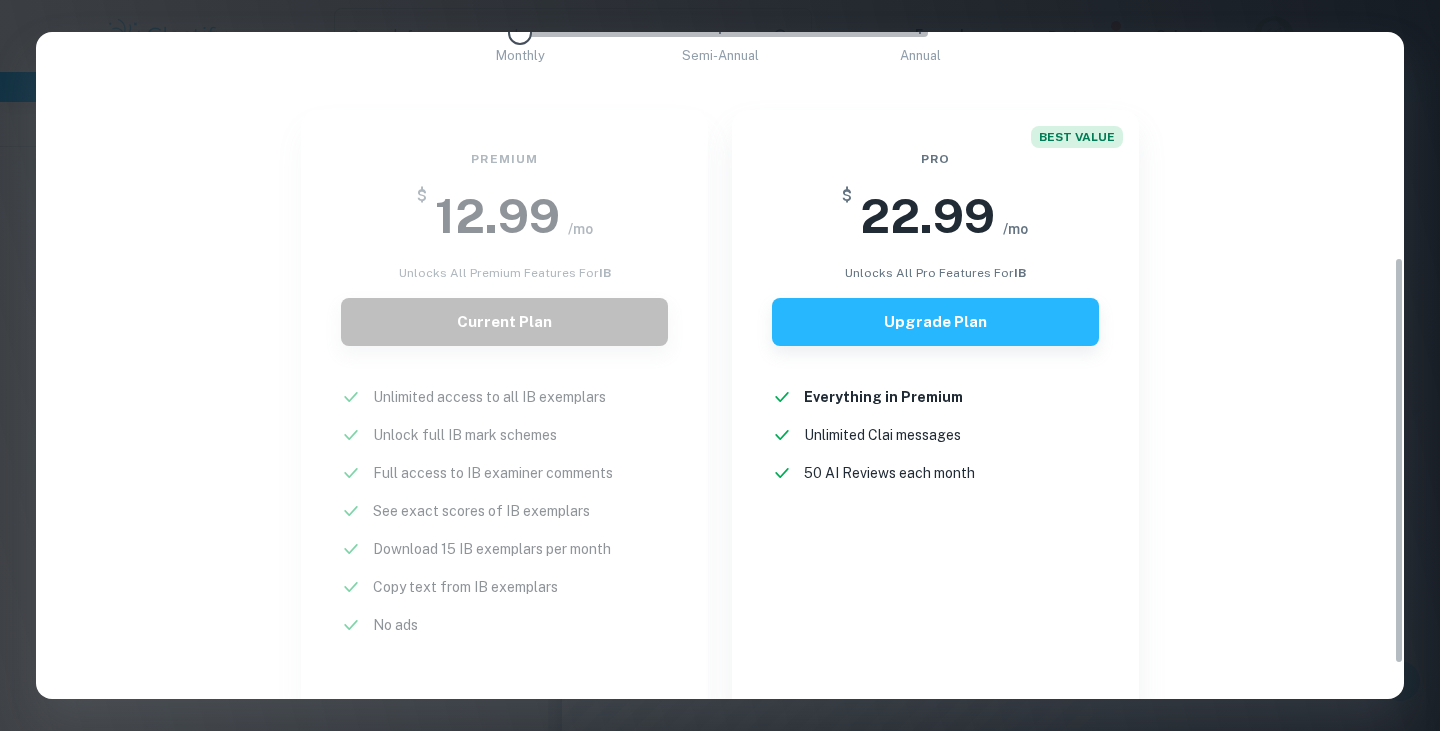 scroll, scrollTop: 424, scrollLeft: 0, axis: vertical 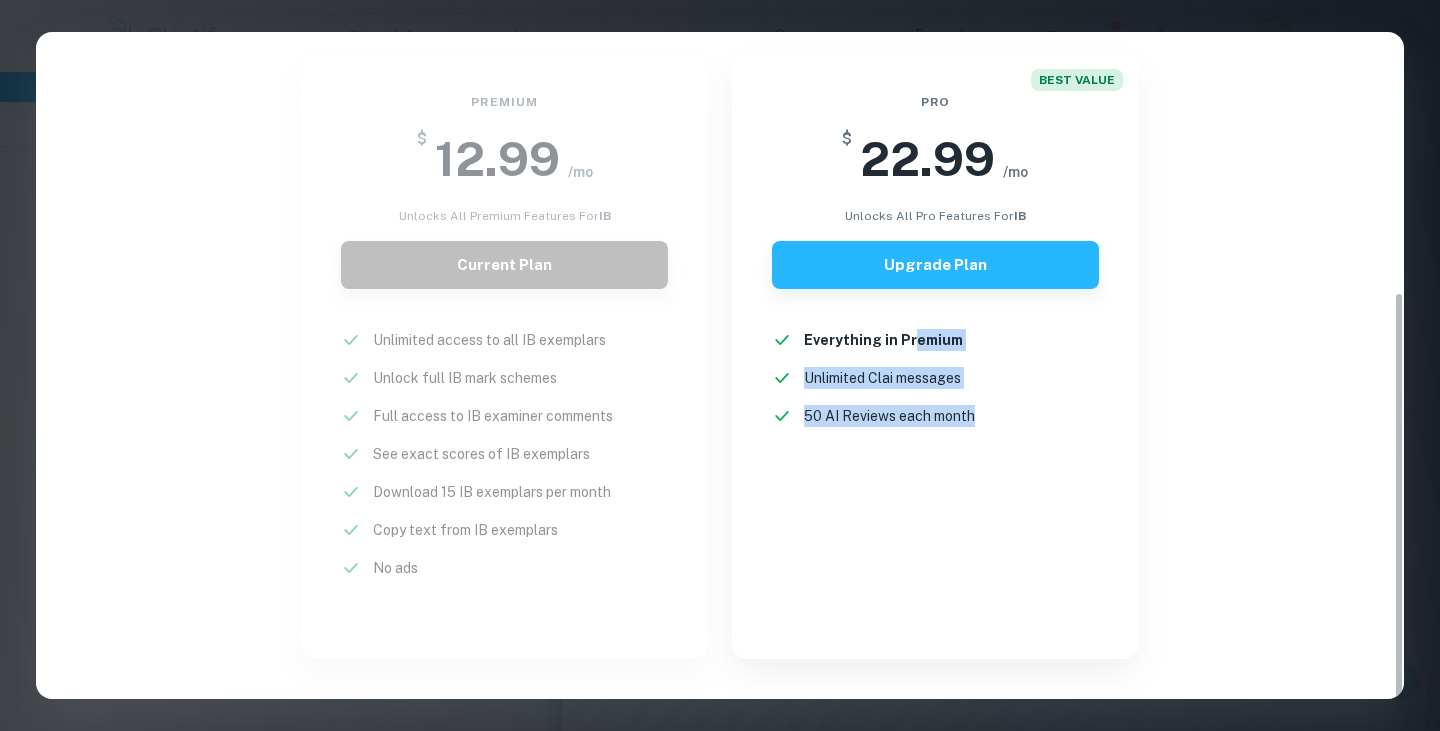 drag, startPoint x: 909, startPoint y: 344, endPoint x: 909, endPoint y: 443, distance: 99 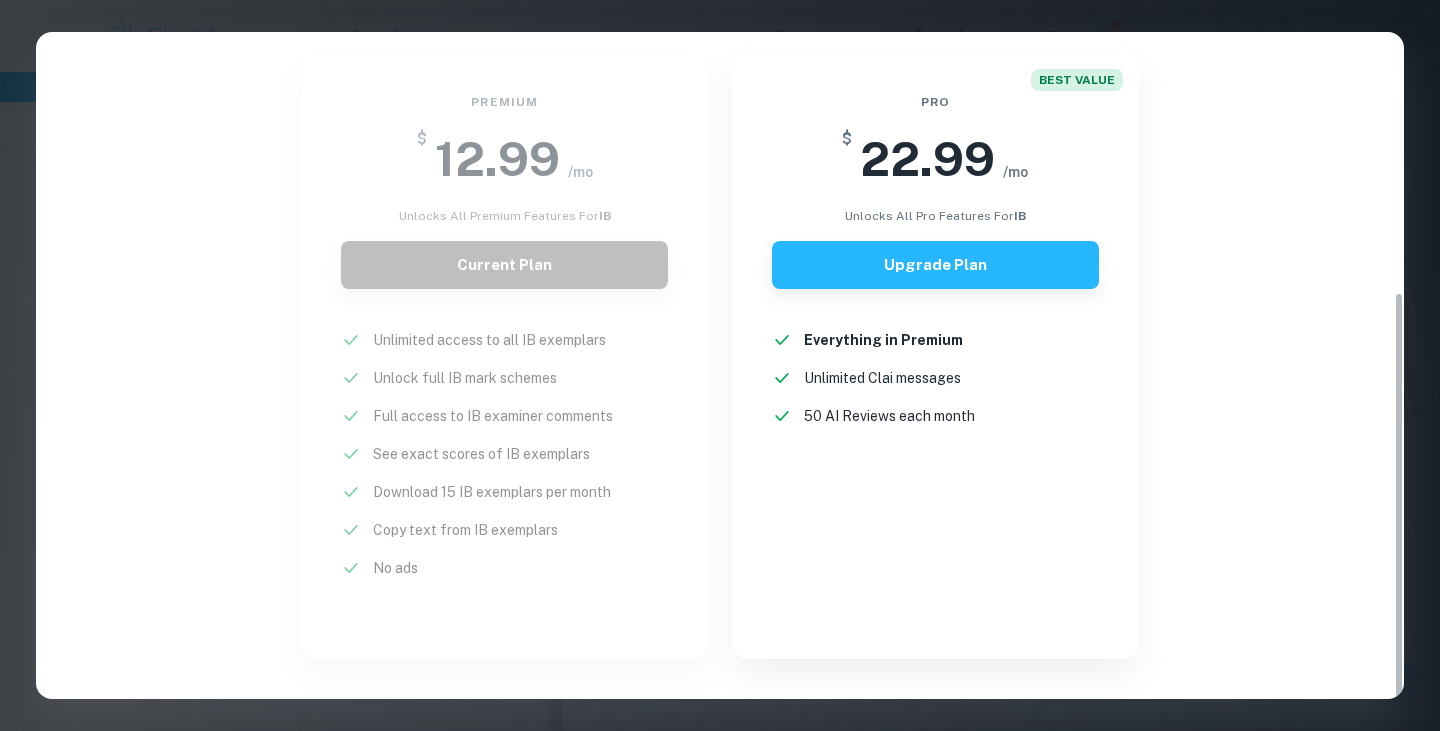scroll, scrollTop: 0, scrollLeft: 0, axis: both 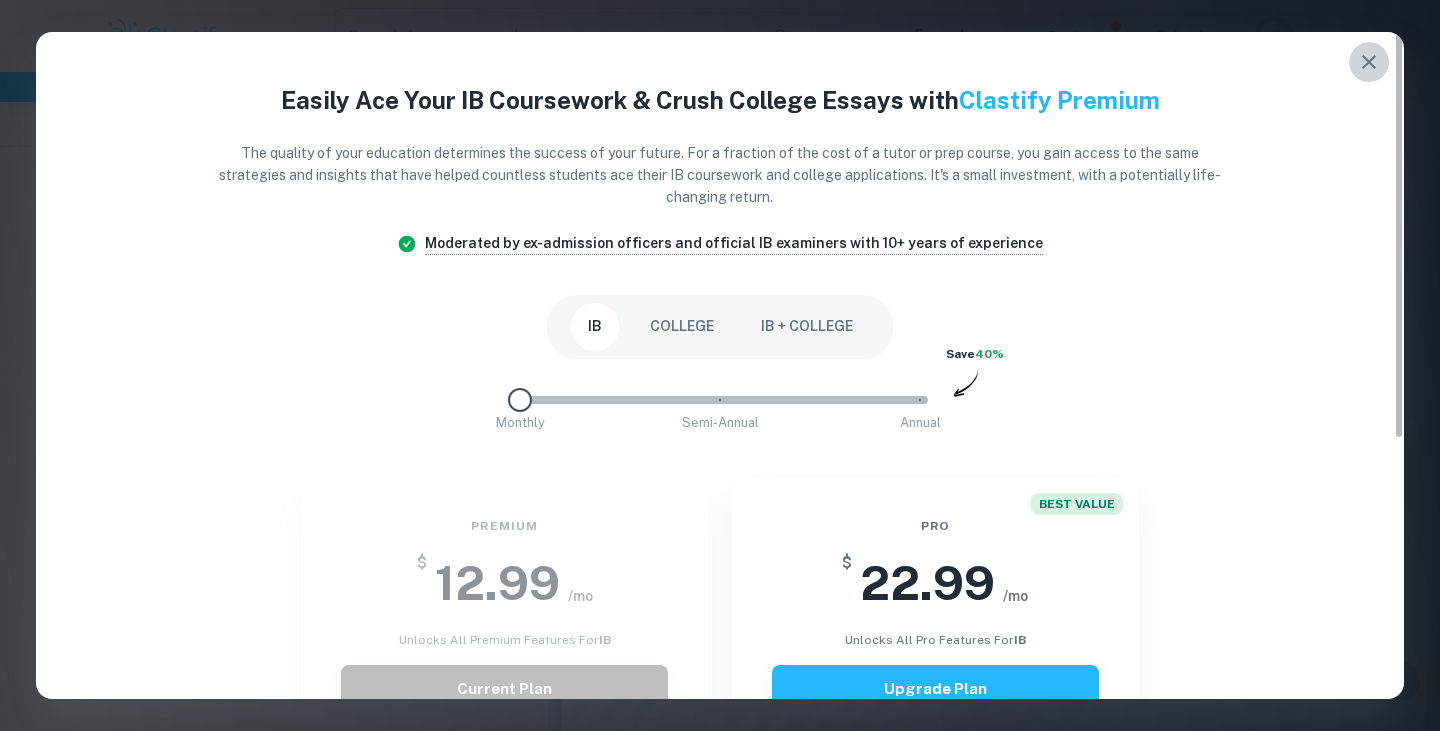 click at bounding box center (1369, 62) 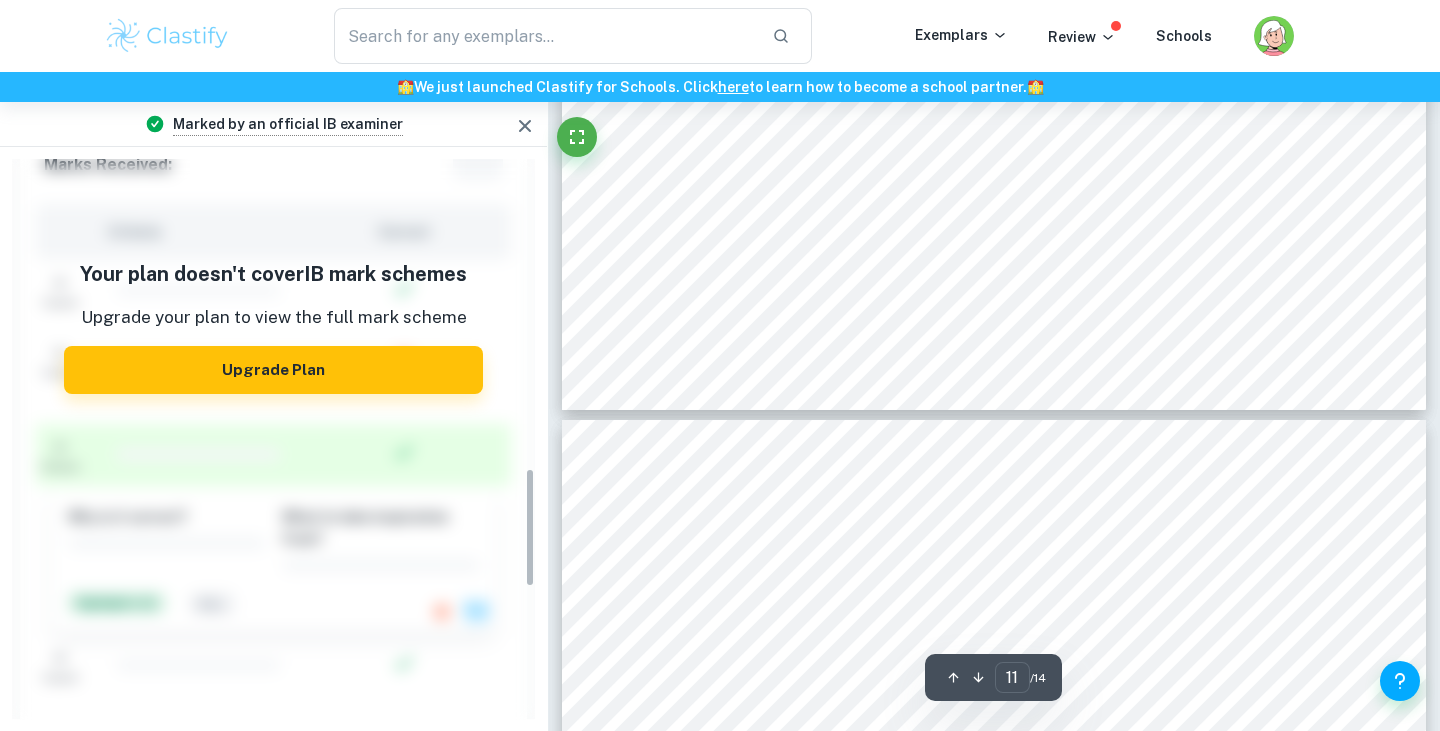 click 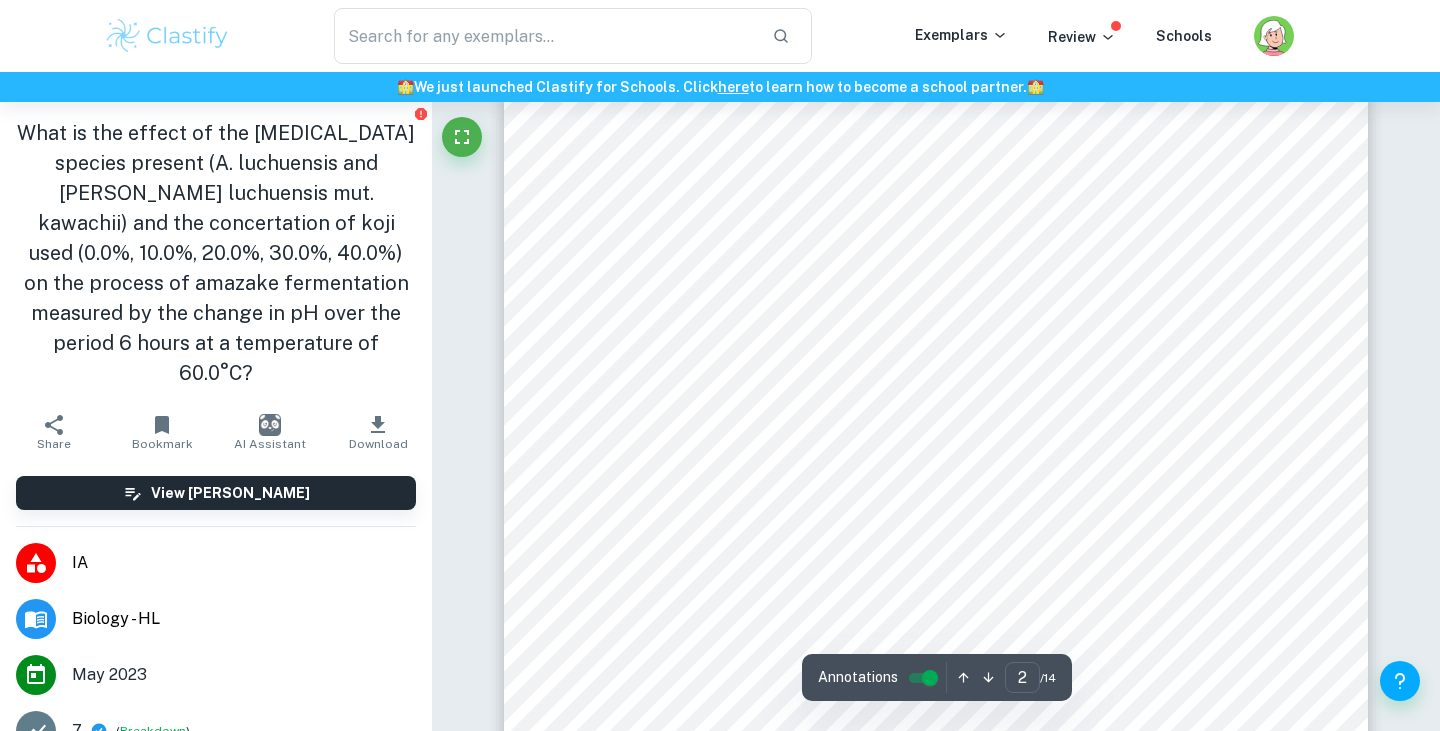 scroll, scrollTop: 188, scrollLeft: 0, axis: vertical 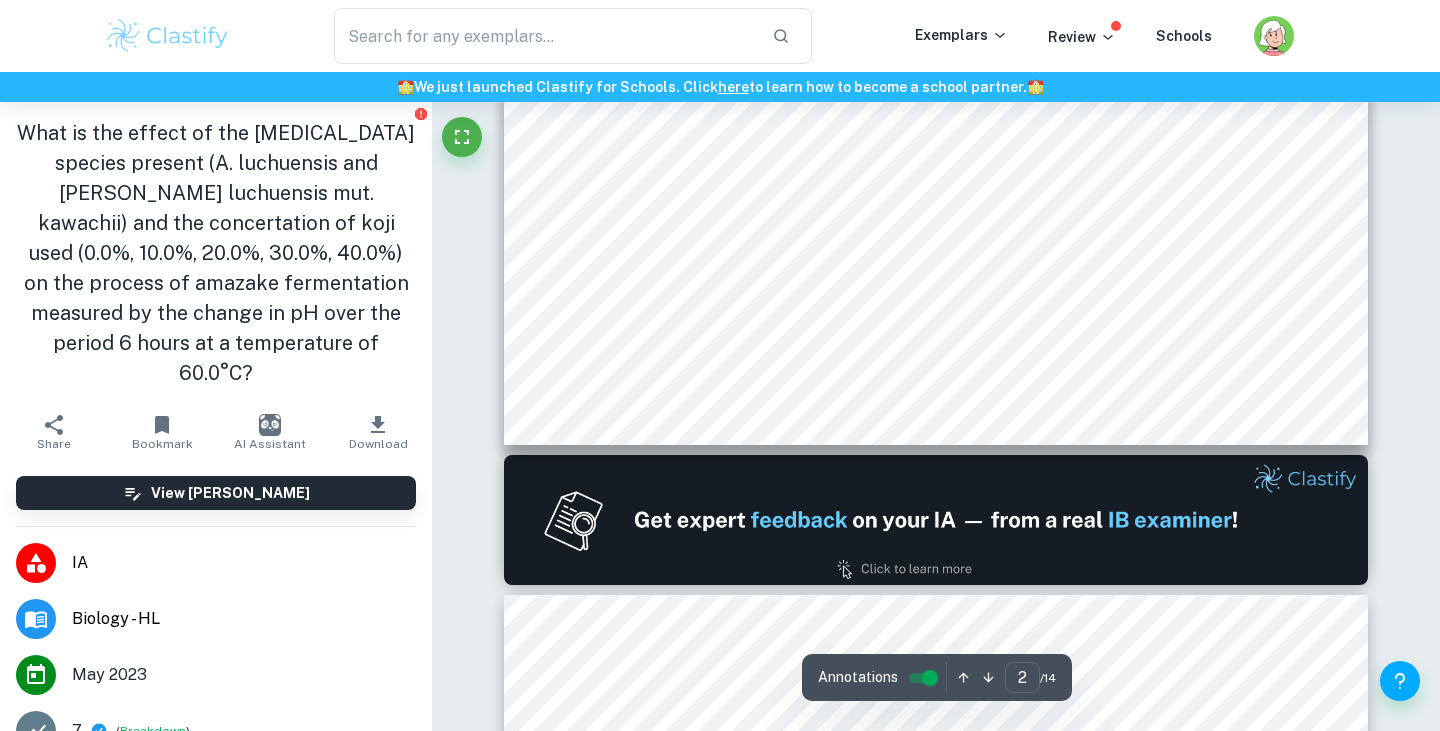 type on "1" 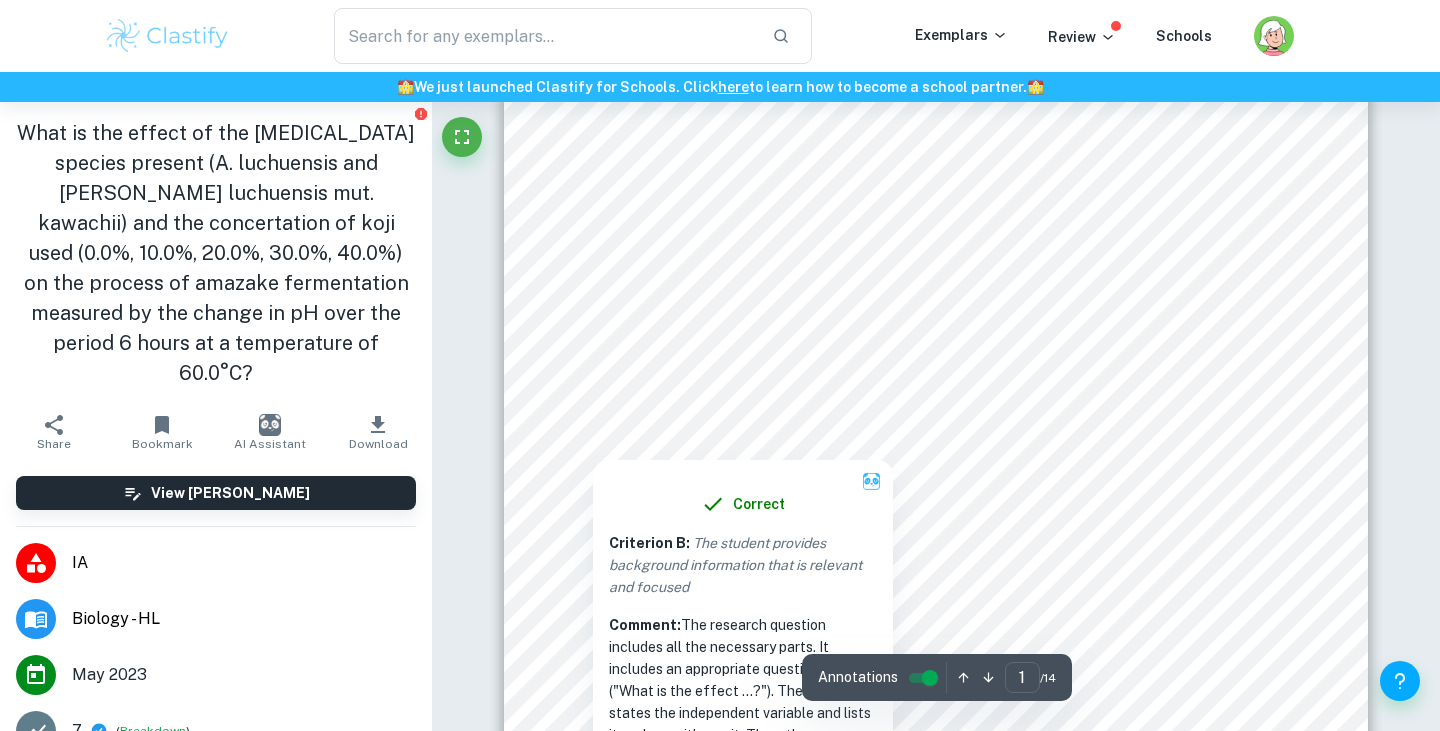 scroll, scrollTop: 181, scrollLeft: 0, axis: vertical 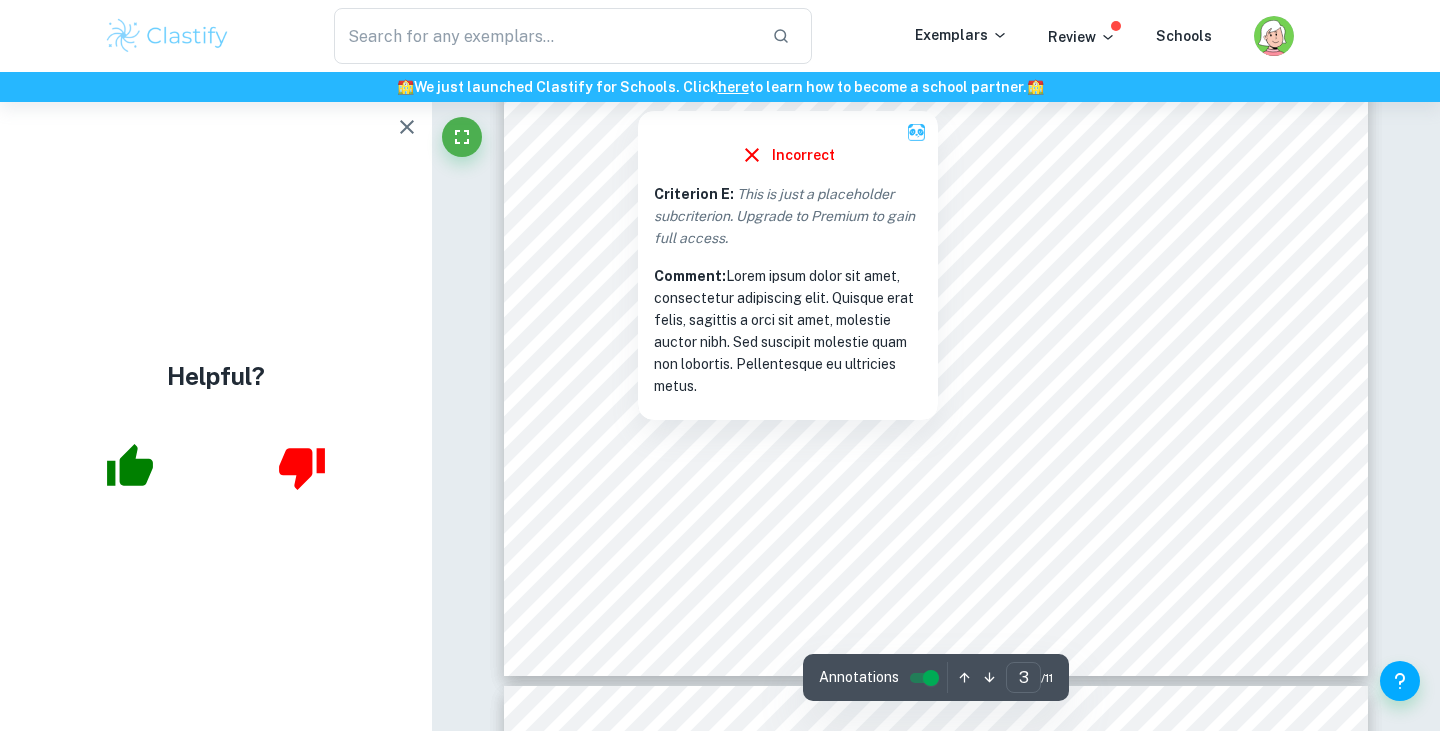 type on "4" 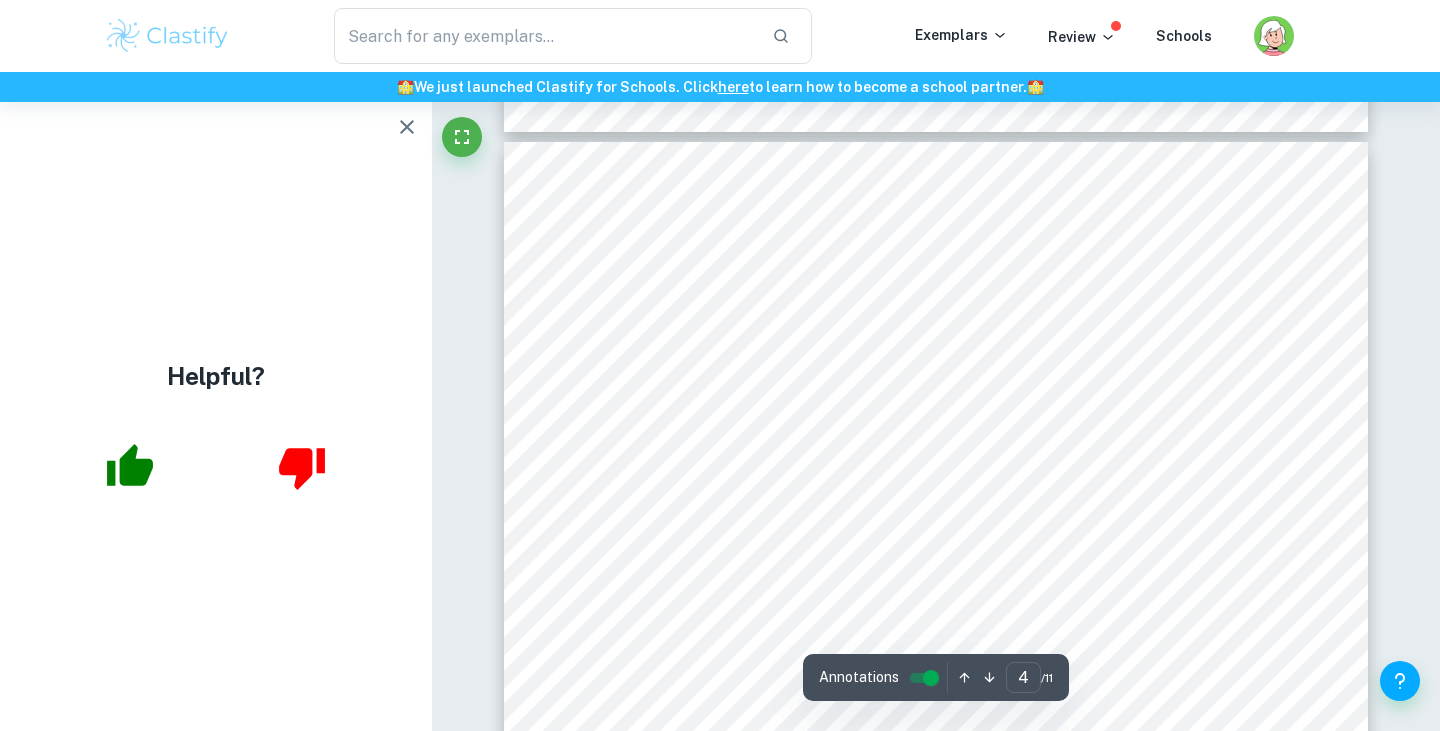scroll, scrollTop: 3595, scrollLeft: 0, axis: vertical 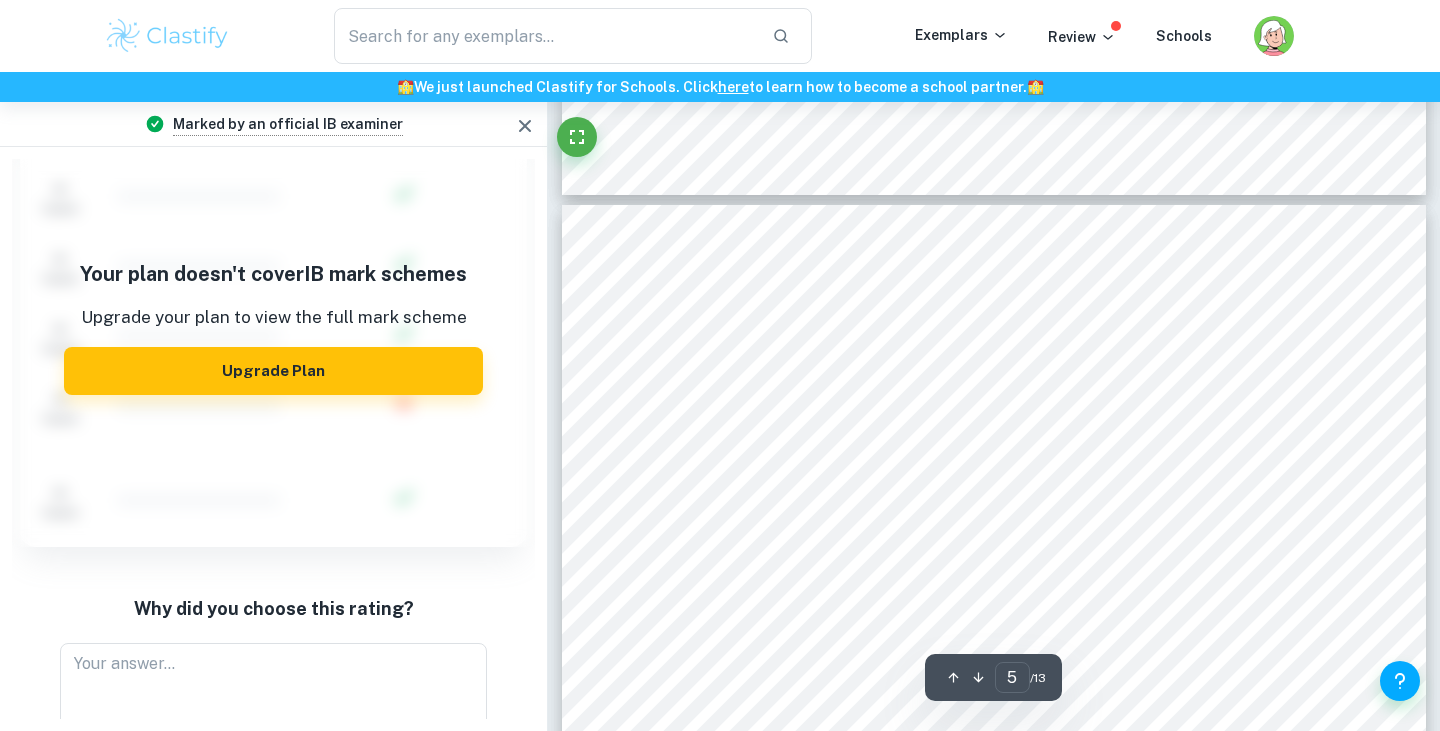 click on "Marked by an official IB examiner" at bounding box center [273, 124] 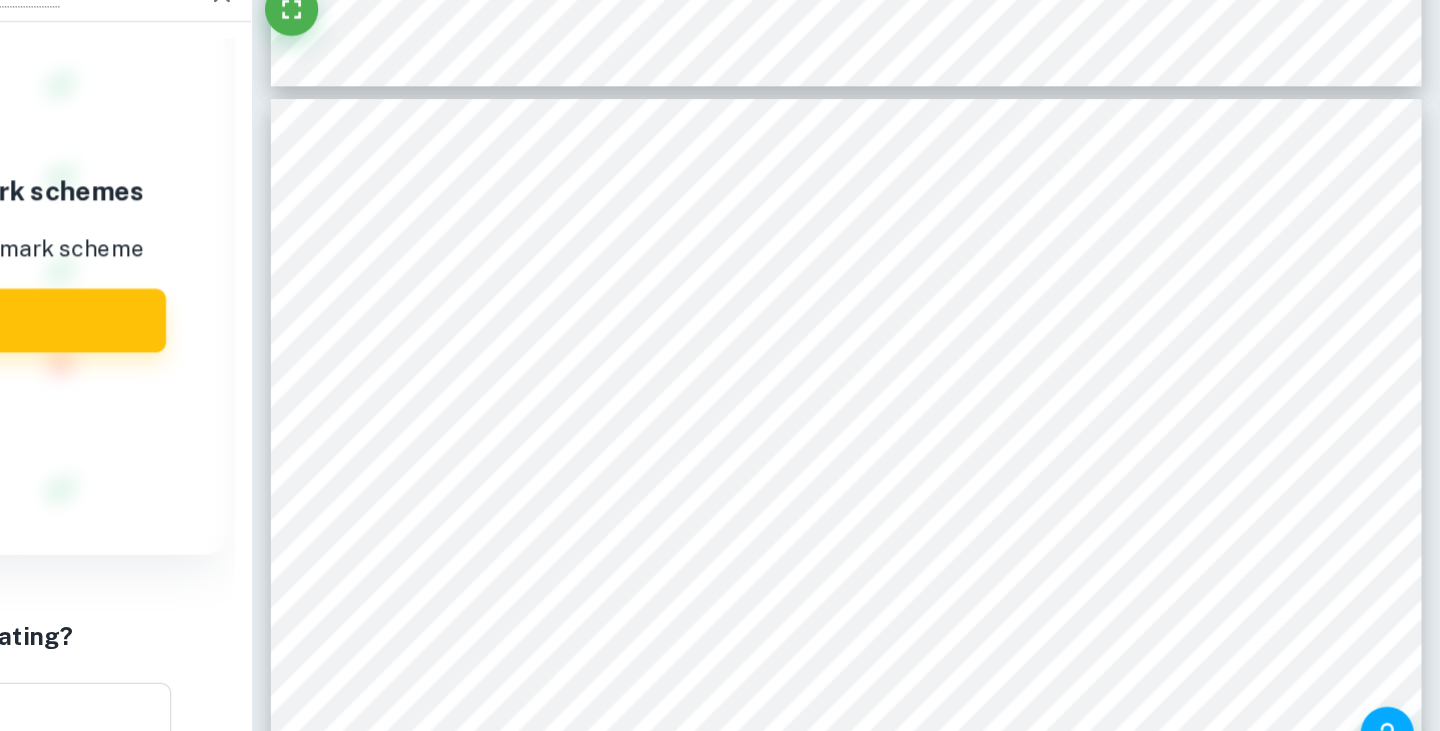 scroll, scrollTop: 4841, scrollLeft: 0, axis: vertical 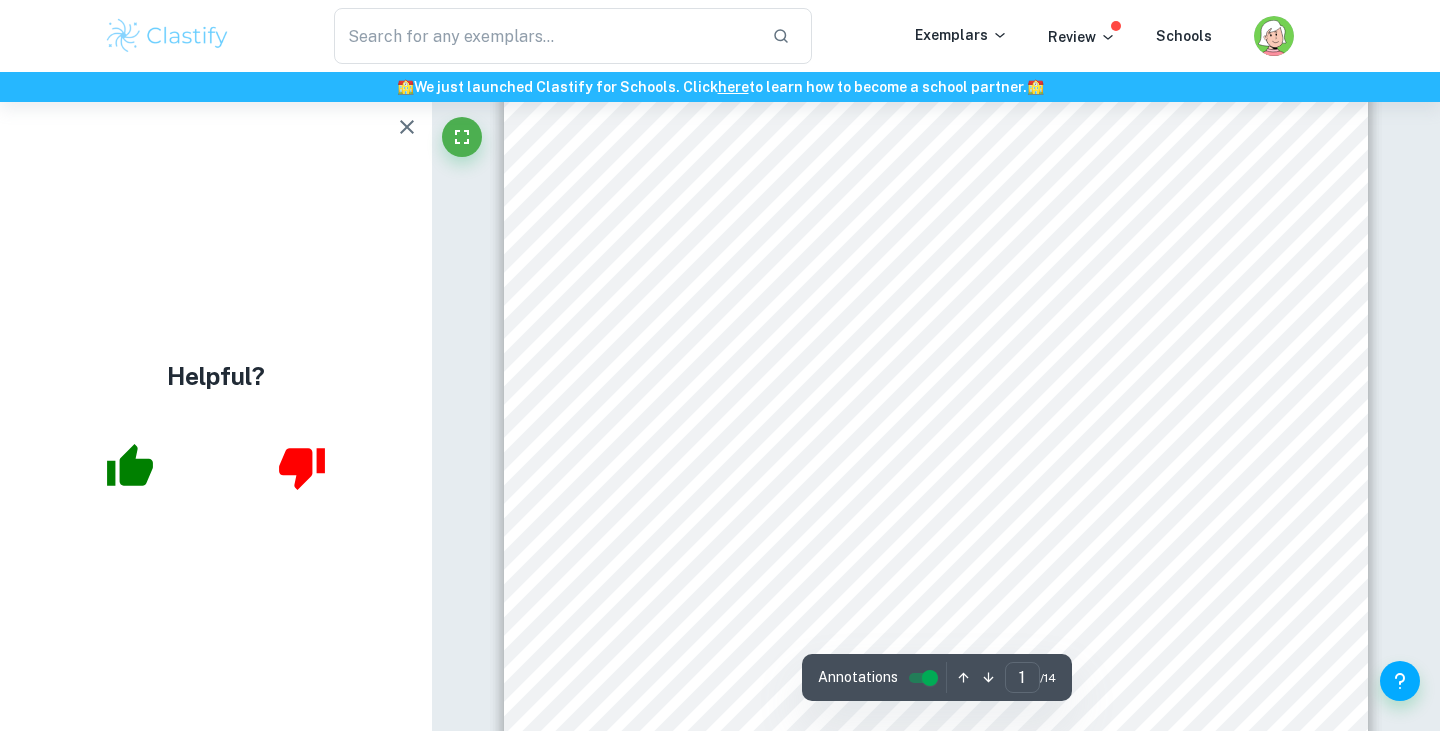 click 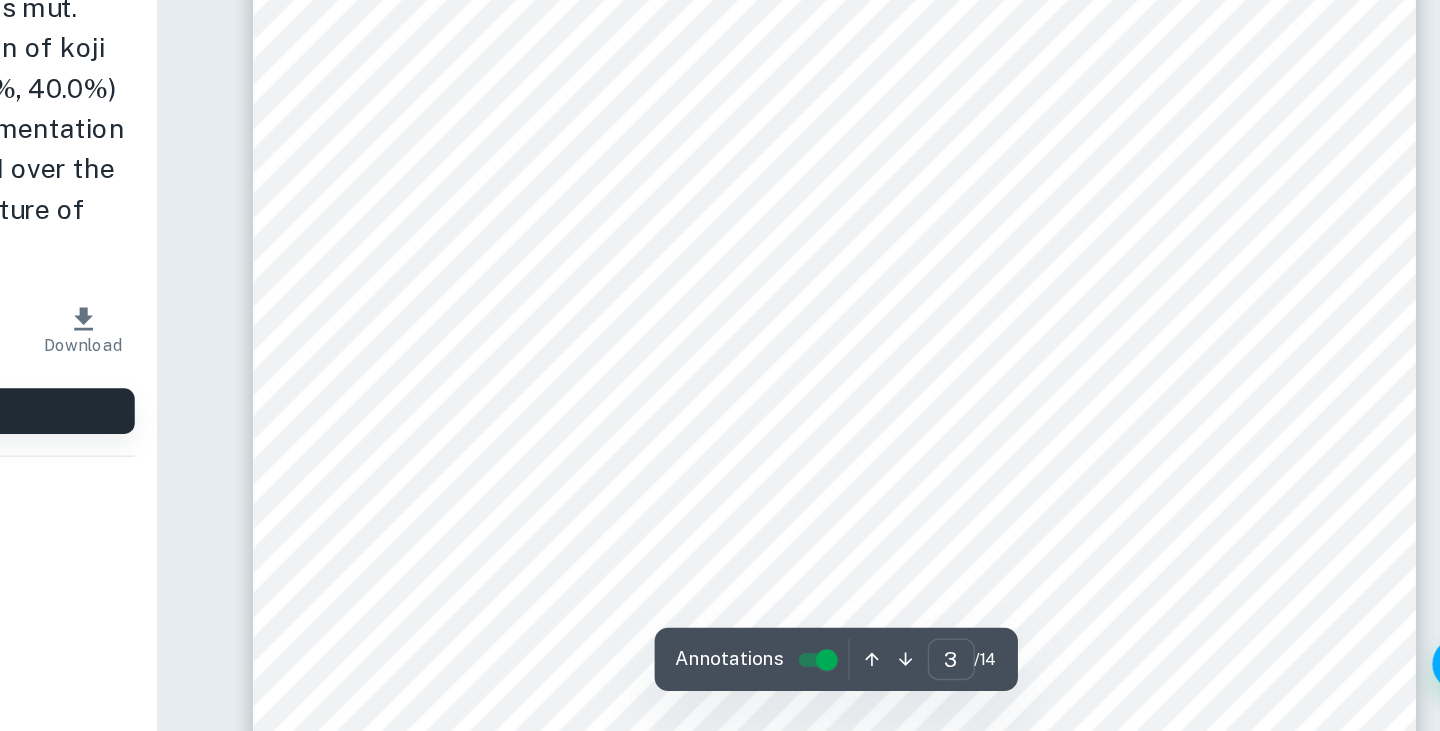 scroll, scrollTop: 2484, scrollLeft: 0, axis: vertical 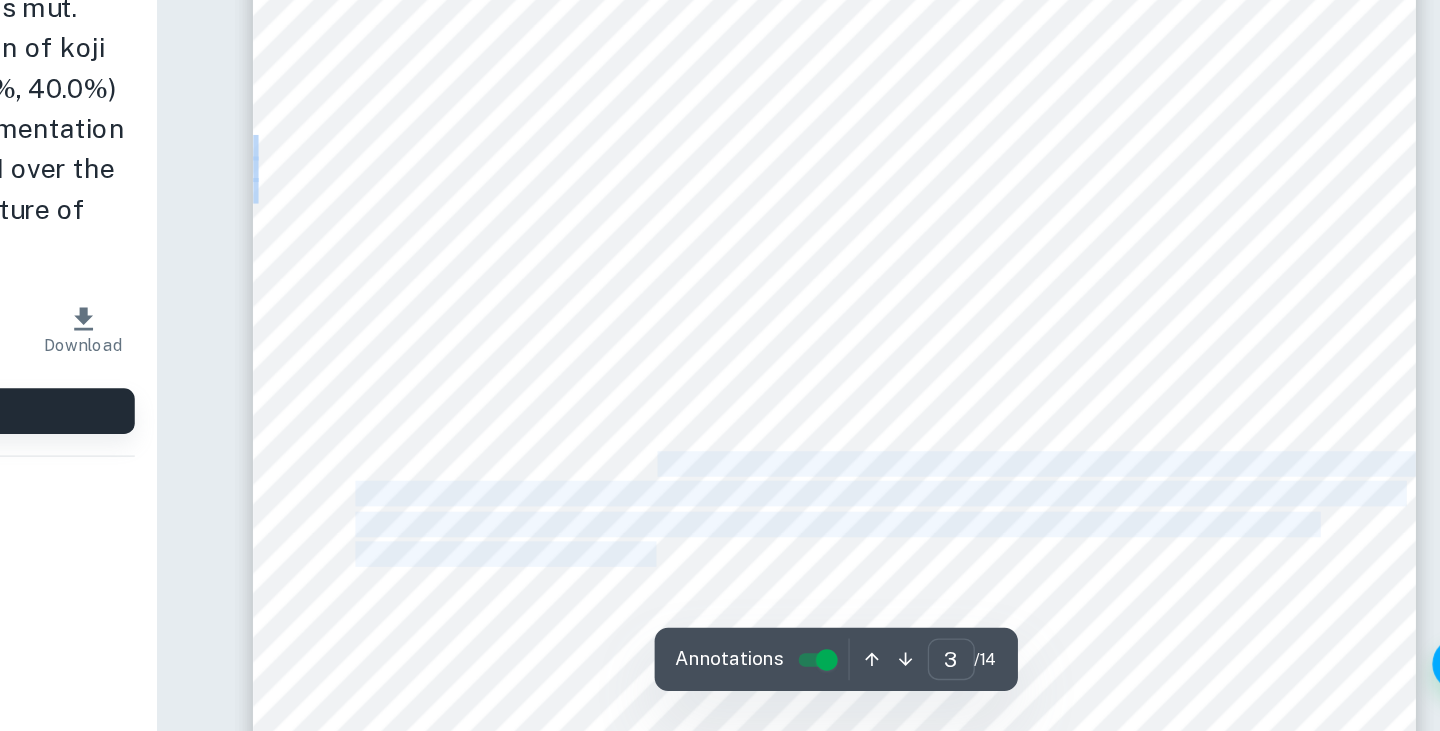 drag, startPoint x: 806, startPoint y: 535, endPoint x: 806, endPoint y: 601, distance: 66 